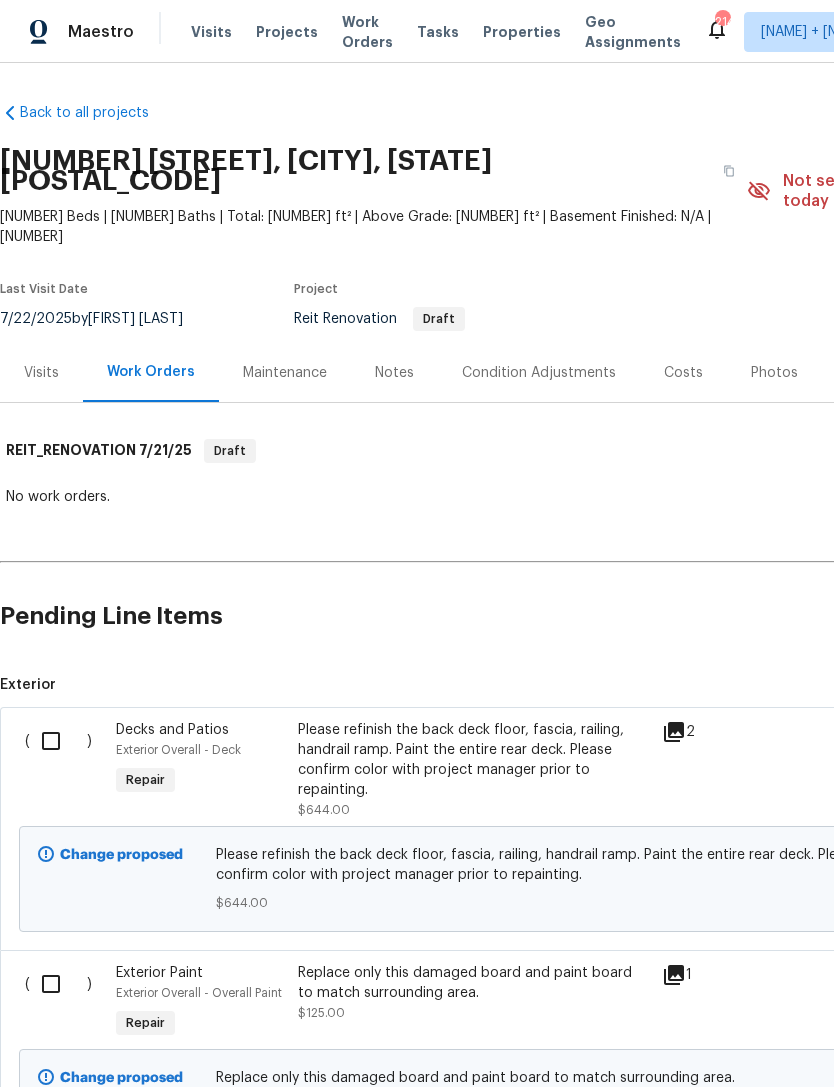 scroll, scrollTop: 0, scrollLeft: 0, axis: both 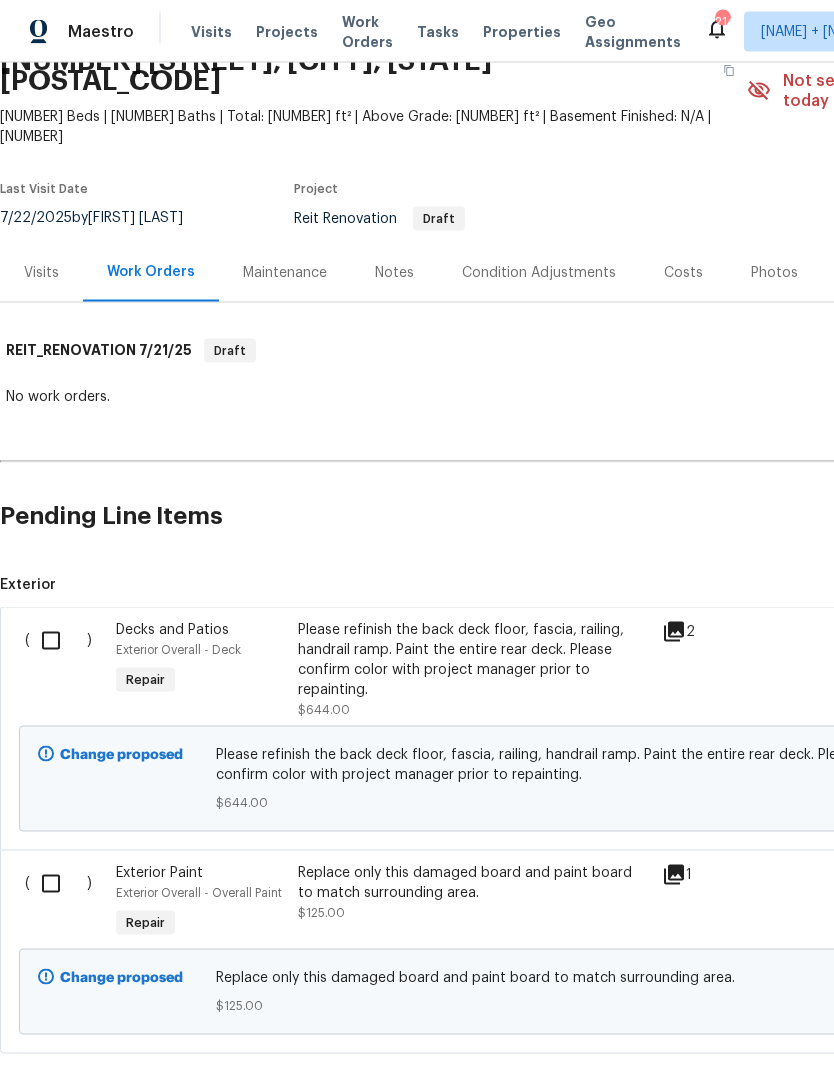 click on "Please refinish the back deck floor, fascia, railing, handrail ramp. Paint the entire rear deck. Please confirm color with project manager prior to repainting." at bounding box center [474, 660] 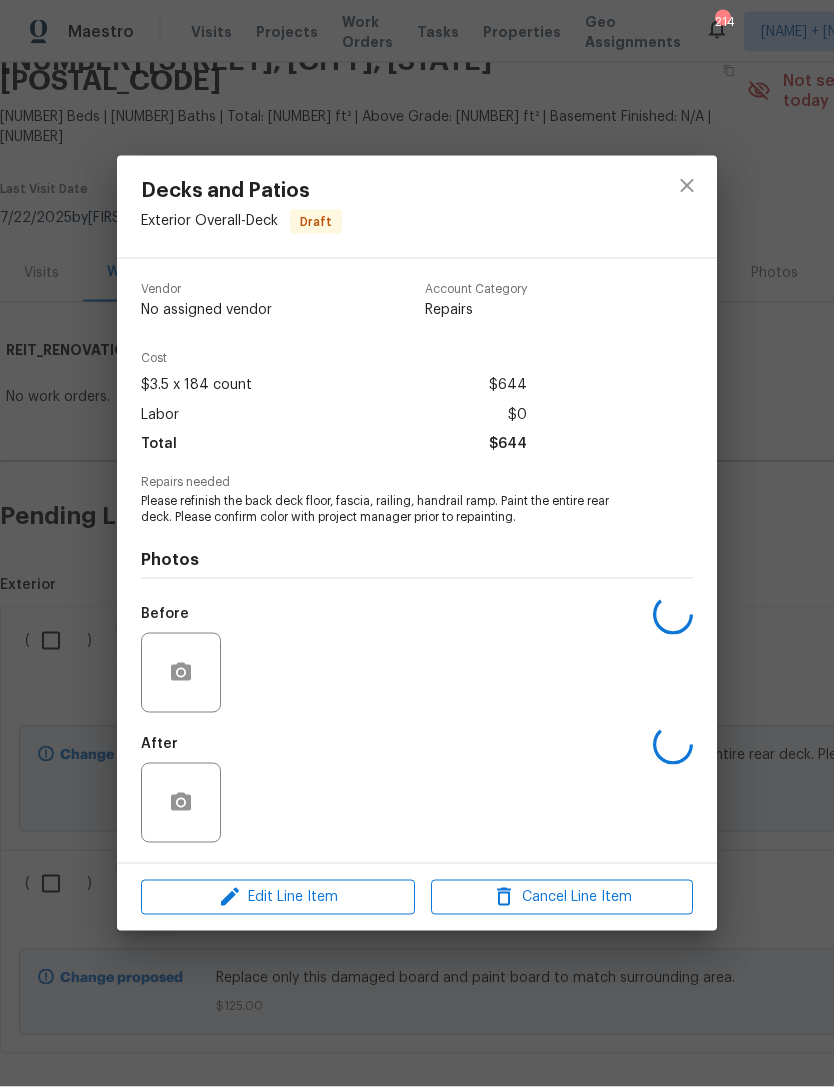 scroll, scrollTop: 23, scrollLeft: 0, axis: vertical 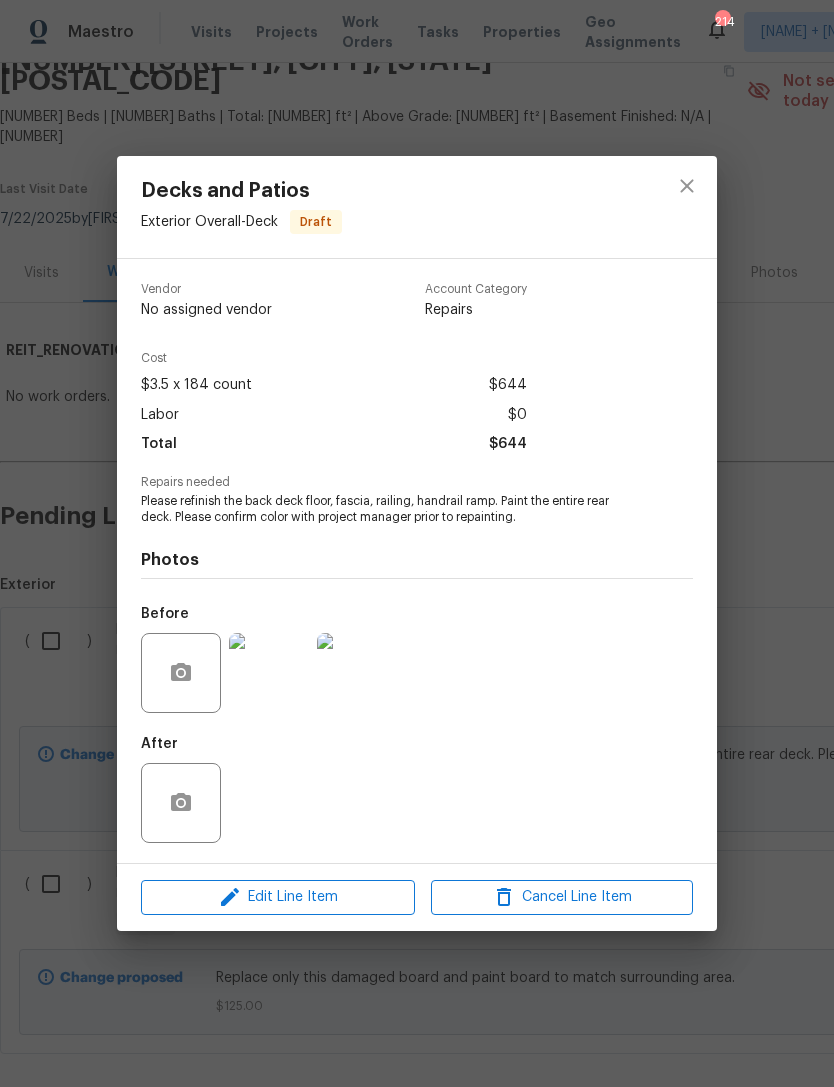 click at bounding box center [269, 673] 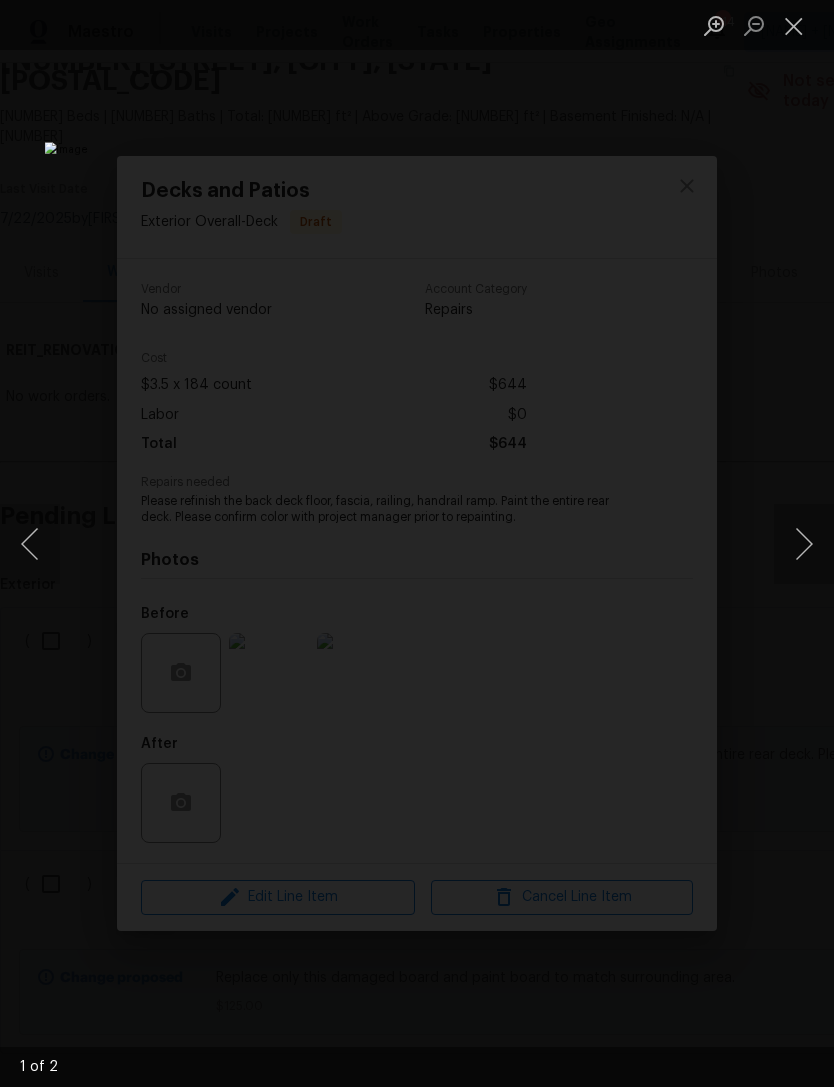click at bounding box center [804, 544] 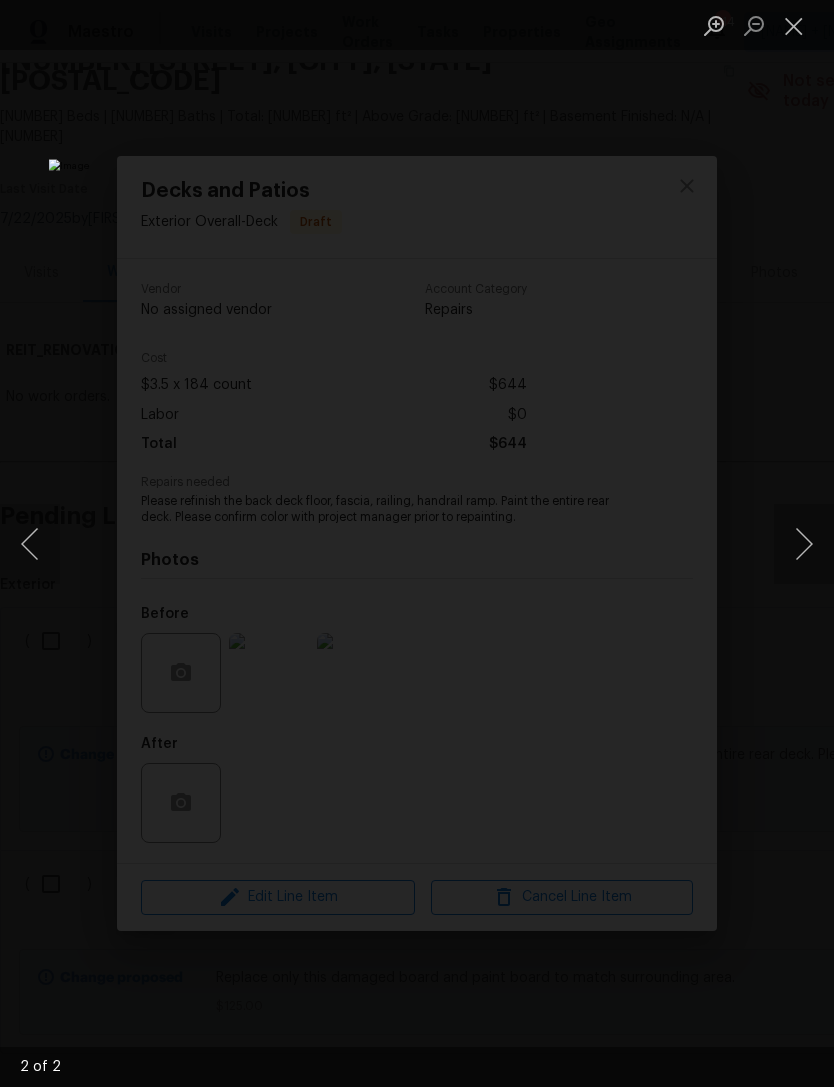 click at bounding box center [804, 544] 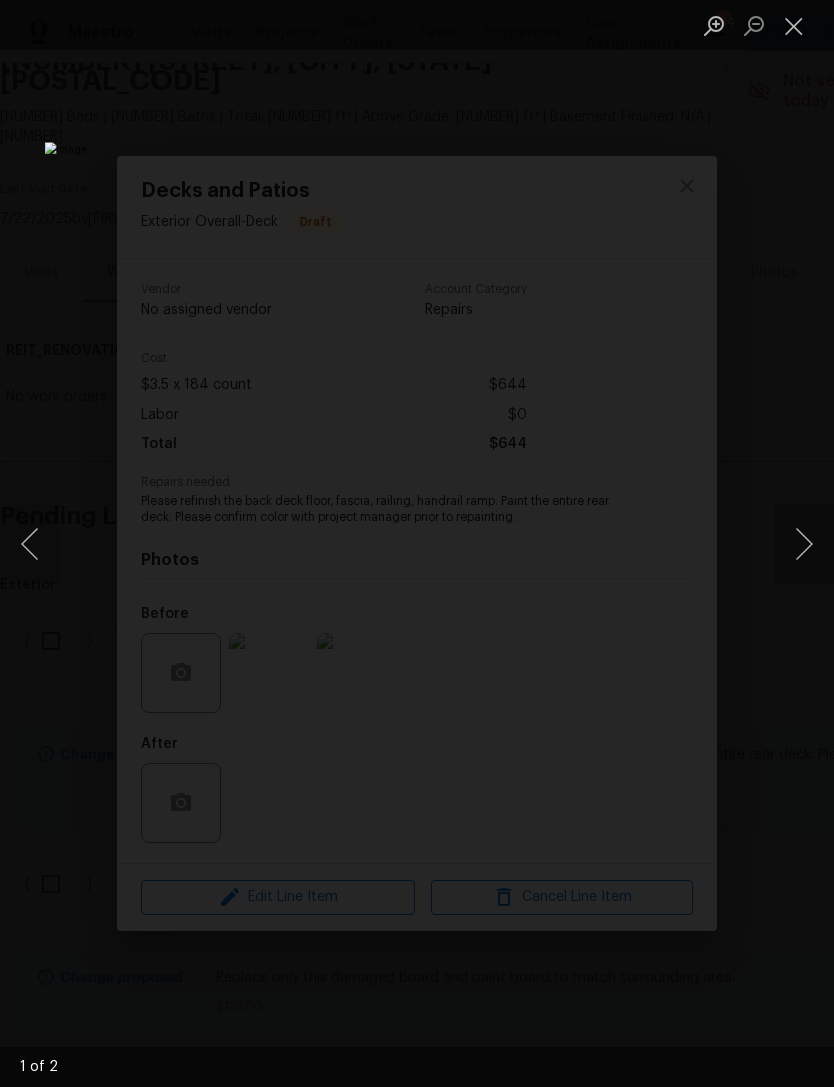 click at bounding box center [804, 544] 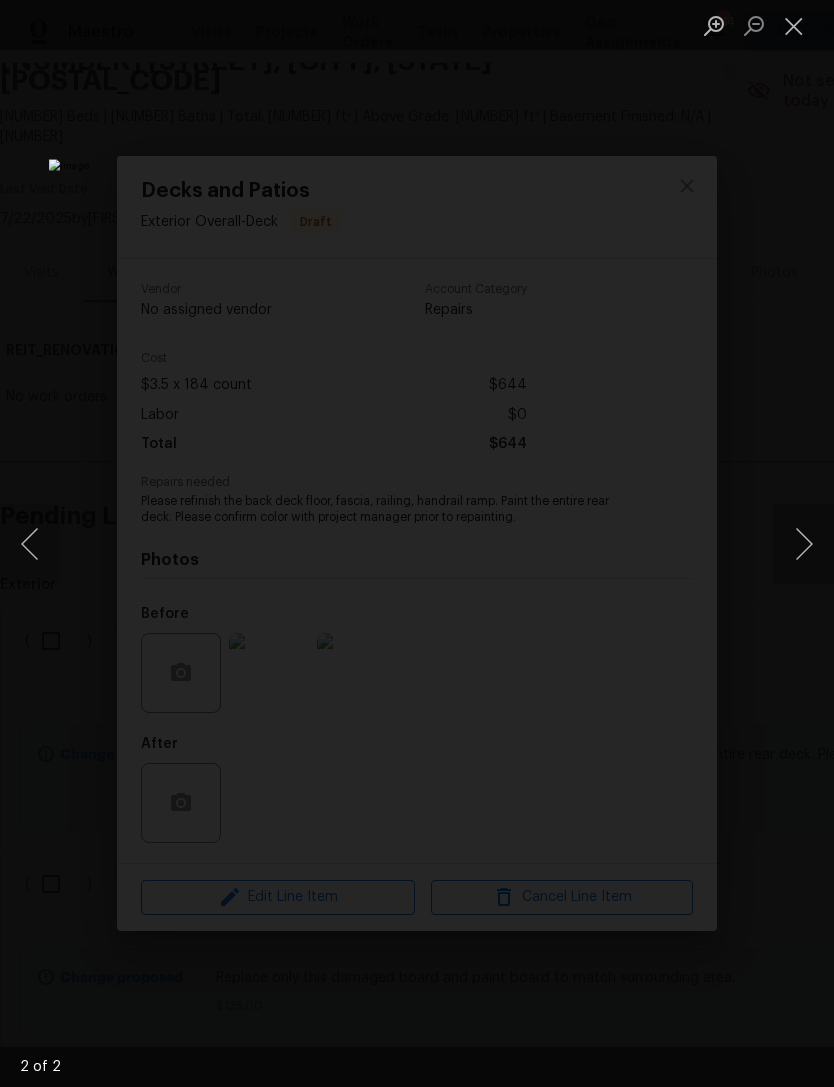 click at bounding box center [794, 25] 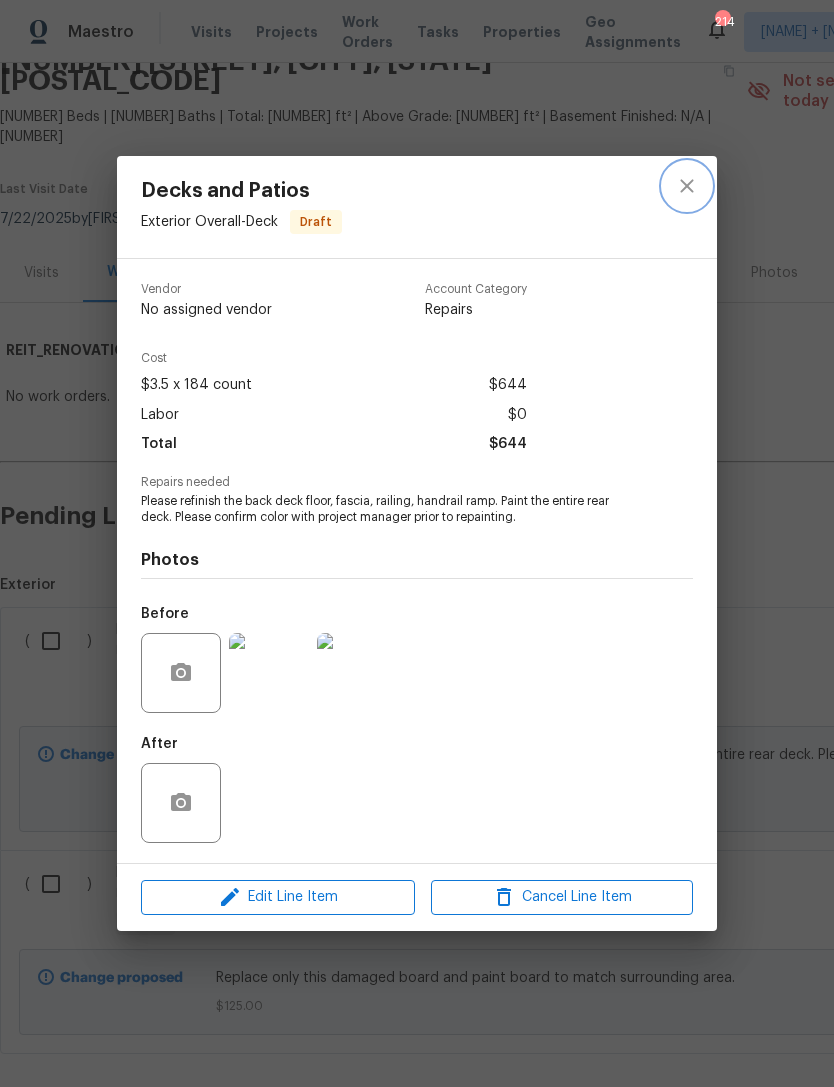 click 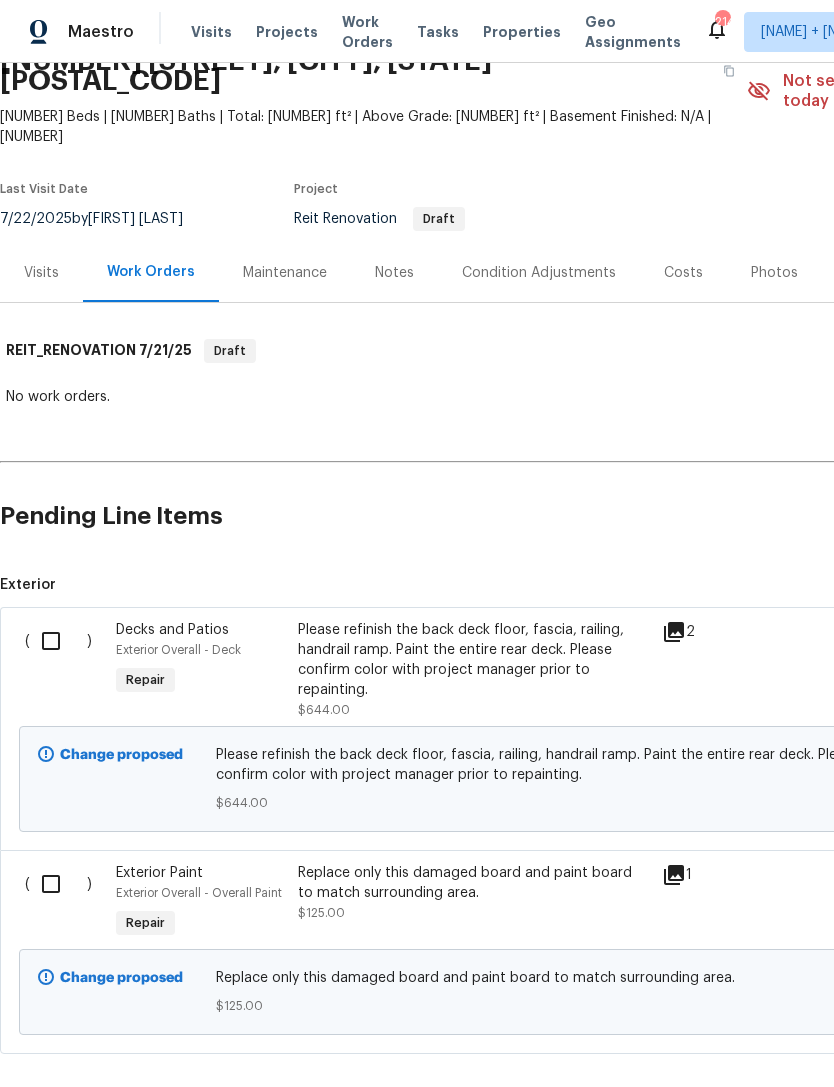 scroll, scrollTop: 64, scrollLeft: 0, axis: vertical 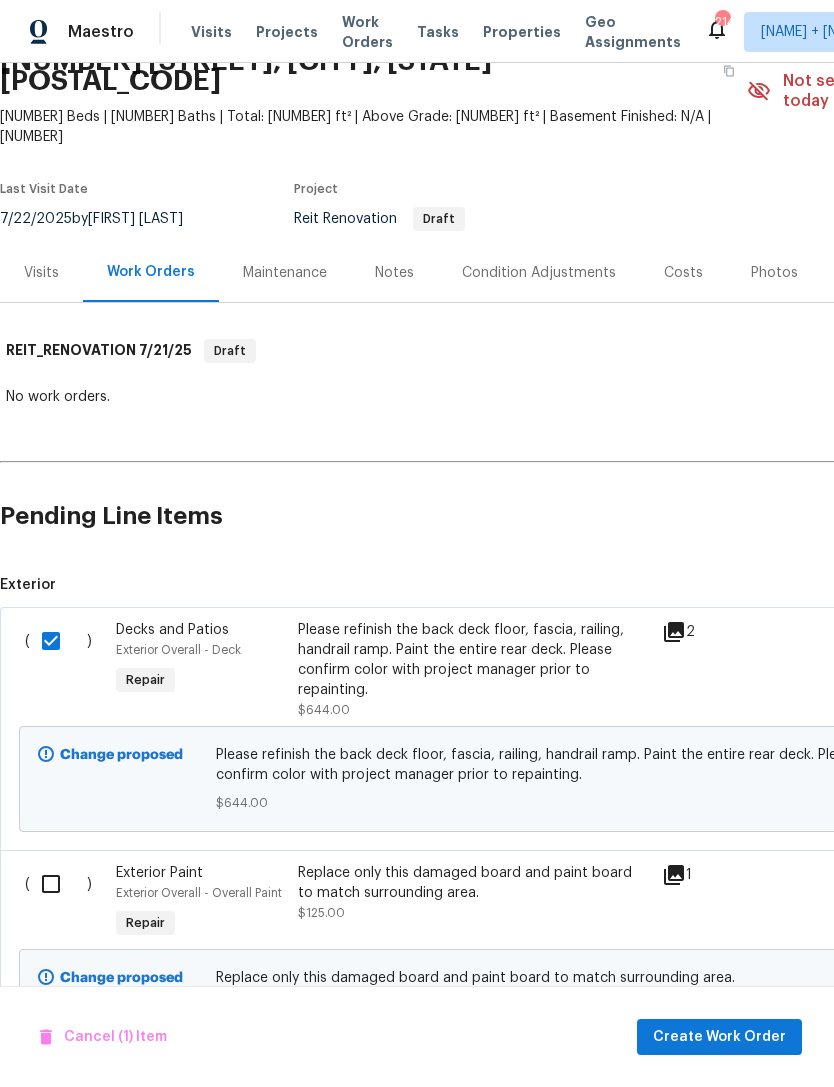 click at bounding box center (58, 884) 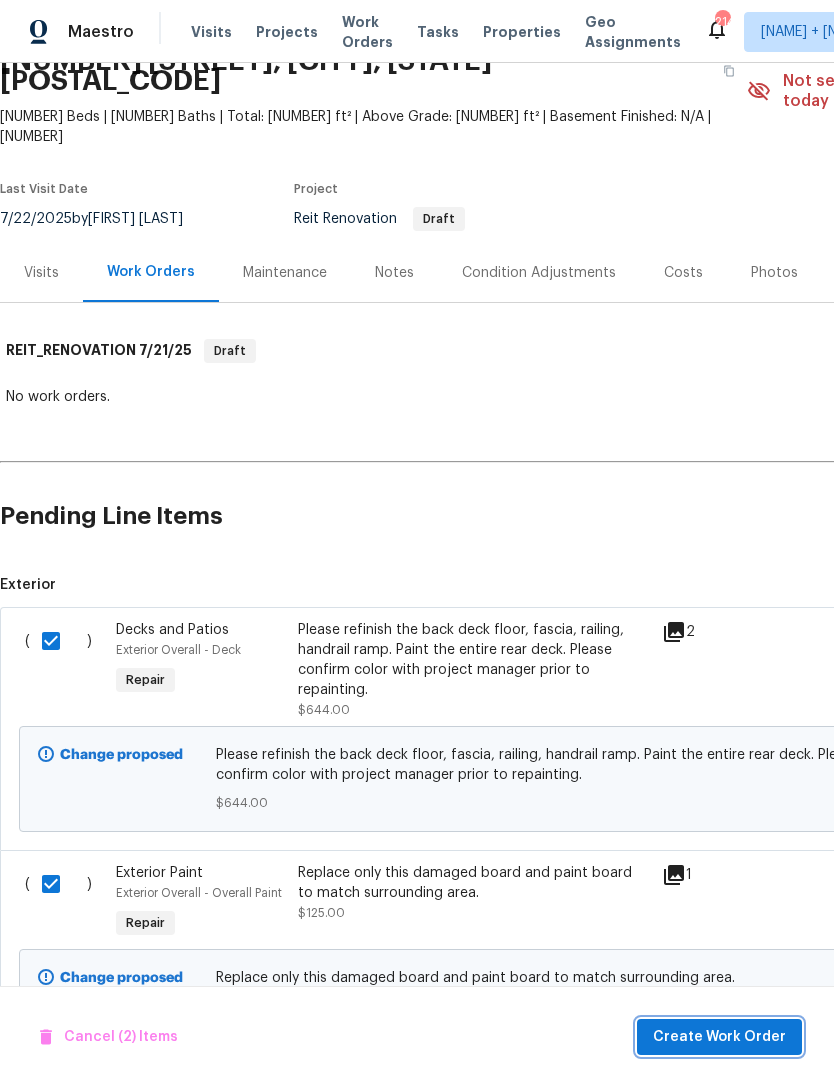 click on "Create Work Order" at bounding box center (719, 1037) 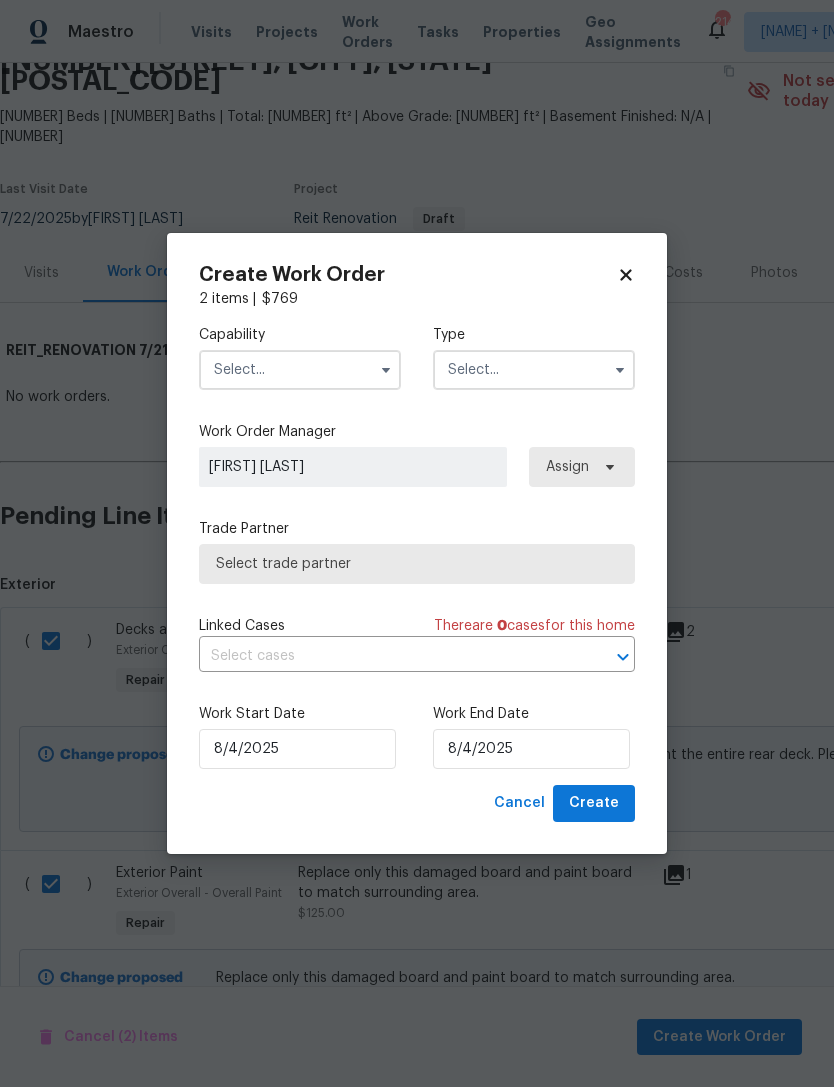 click at bounding box center [300, 370] 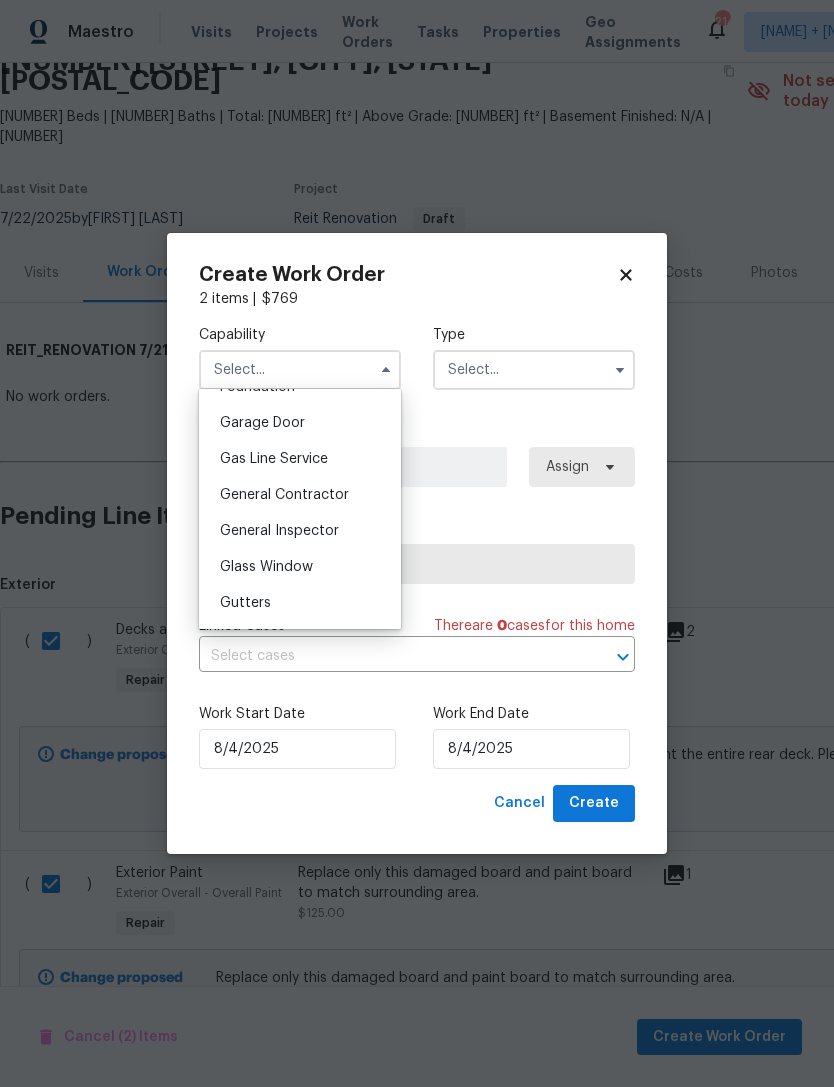 scroll, scrollTop: 875, scrollLeft: 0, axis: vertical 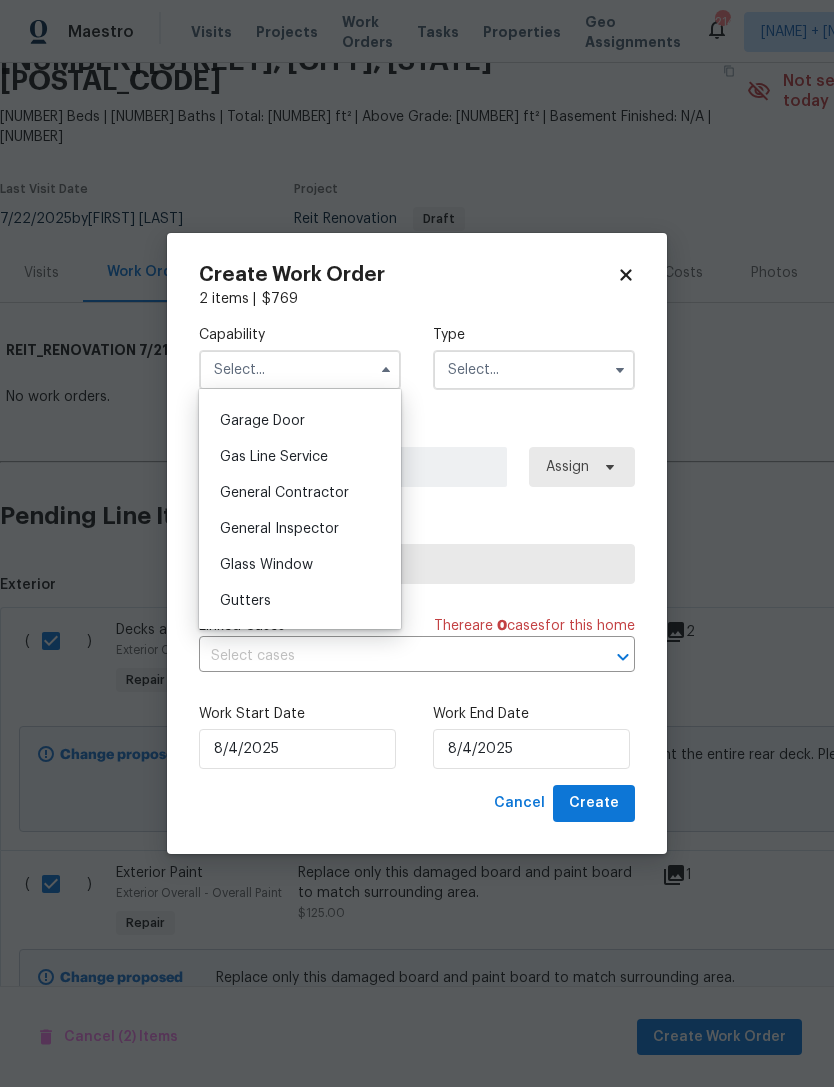 click on "General Contractor" at bounding box center [300, 493] 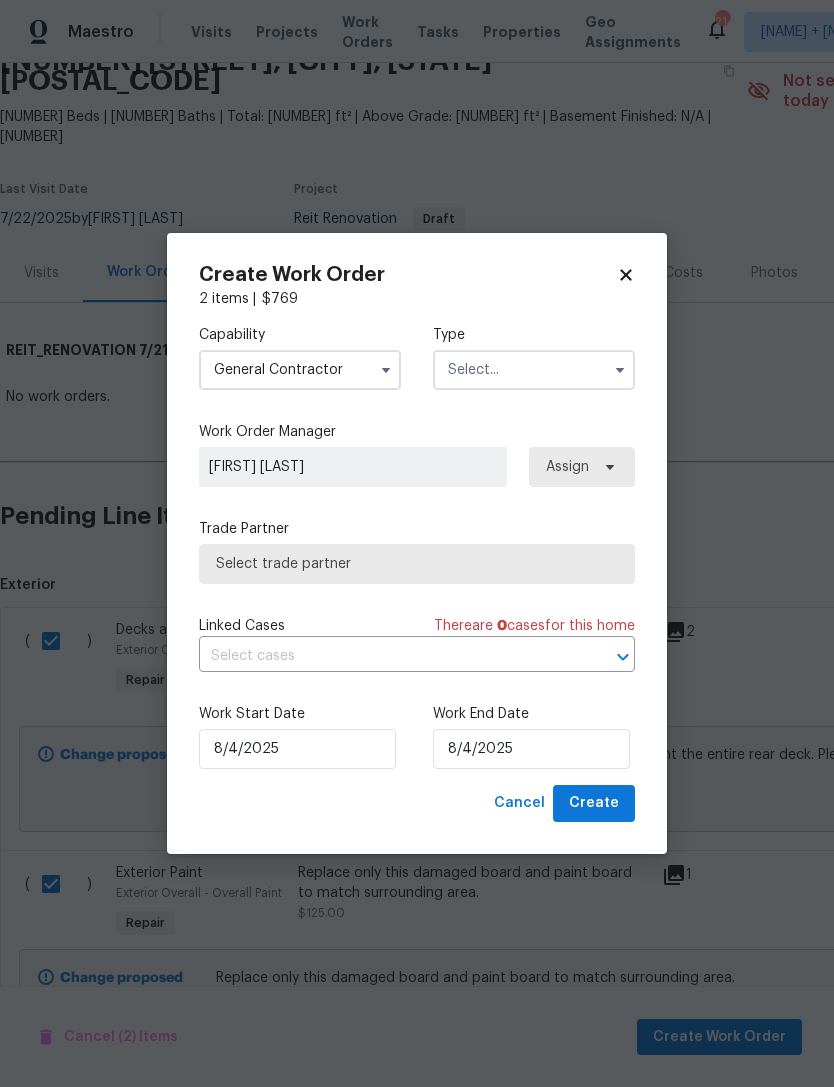 click at bounding box center [534, 370] 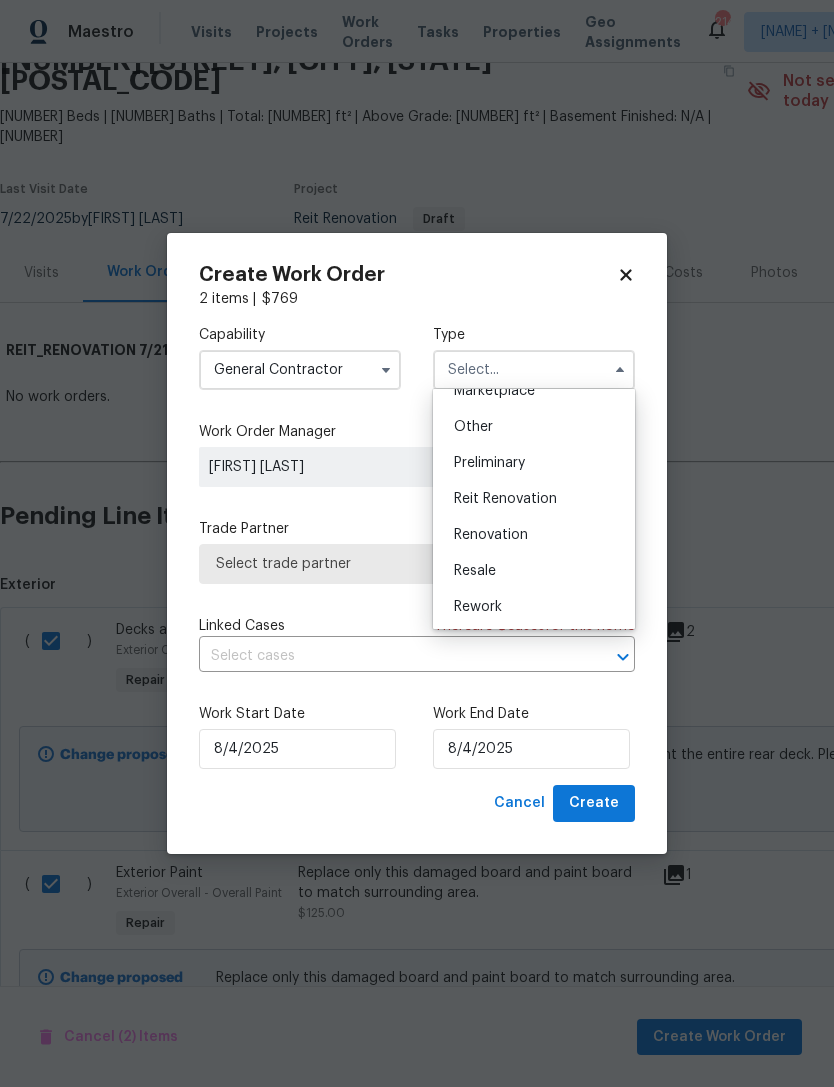 scroll, scrollTop: 380, scrollLeft: 0, axis: vertical 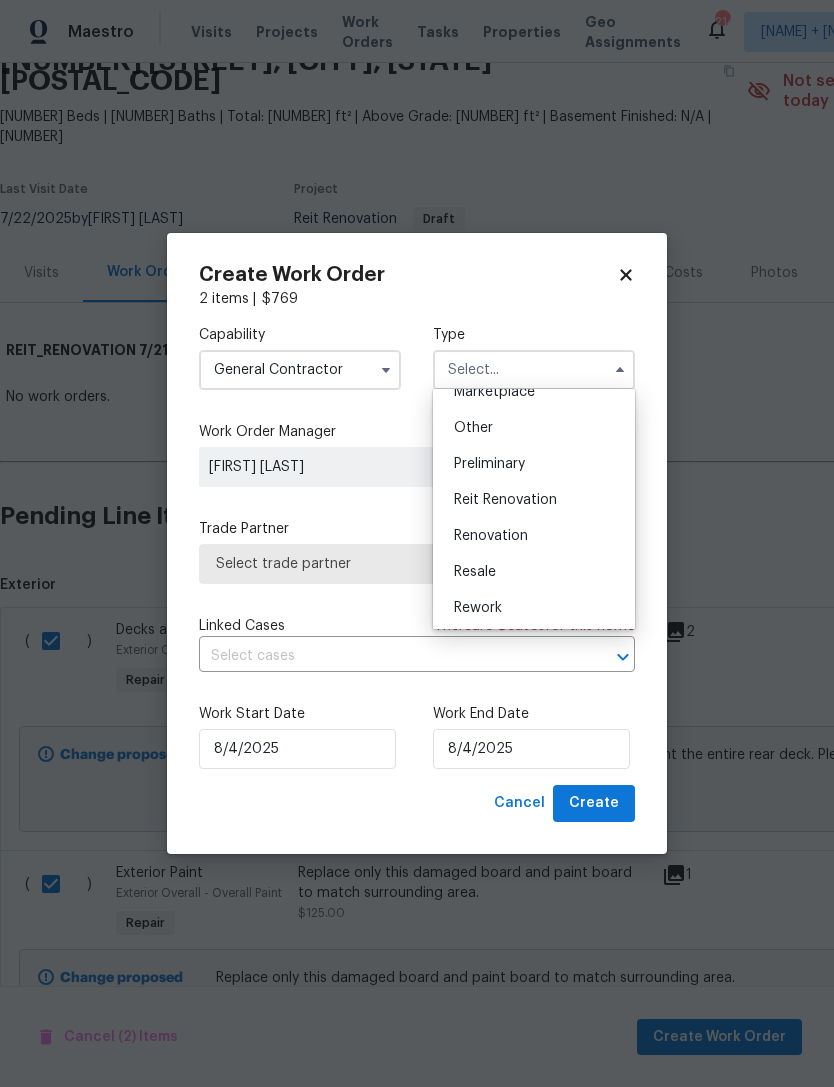 click on "Reit Renovation" at bounding box center (534, 500) 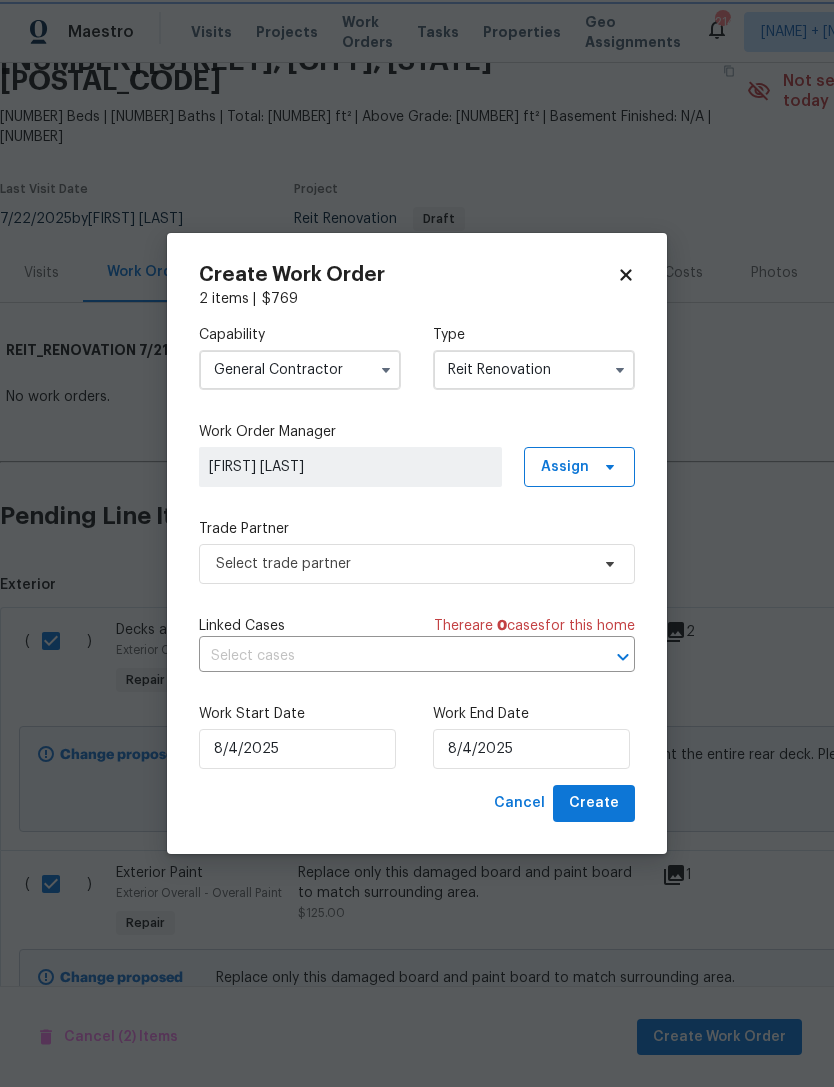 scroll, scrollTop: 0, scrollLeft: 0, axis: both 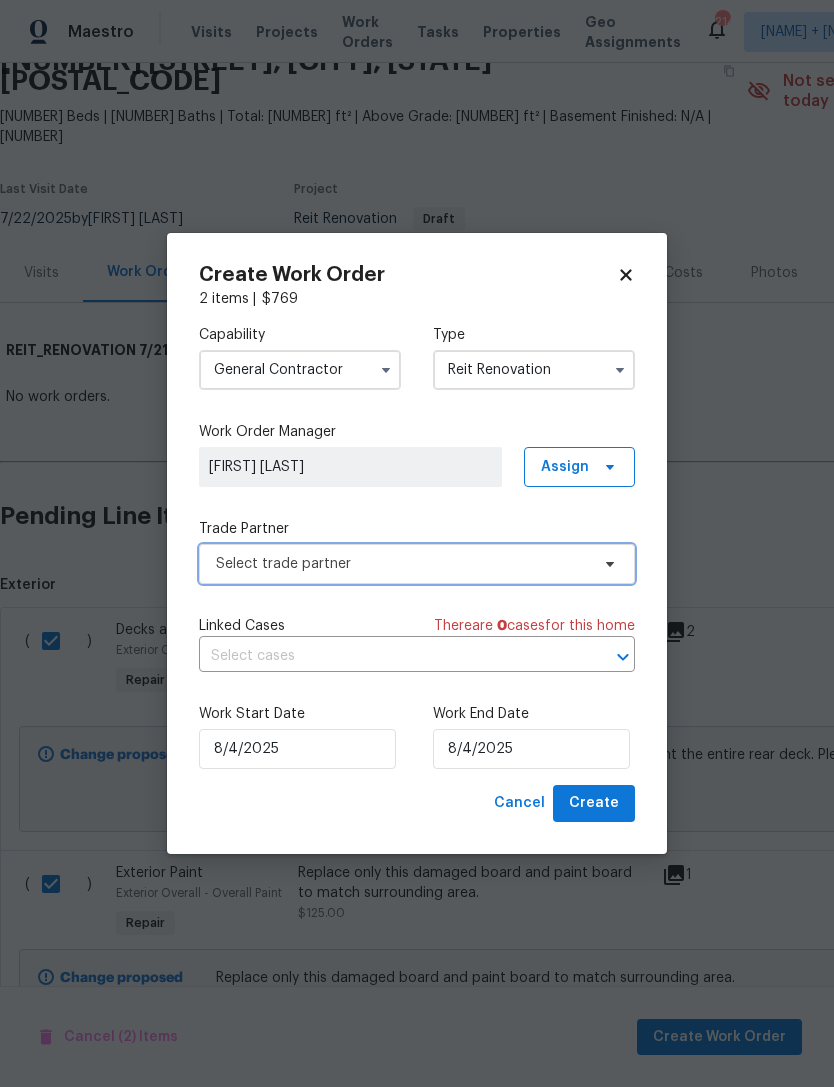 click on "Select trade partner" at bounding box center (417, 564) 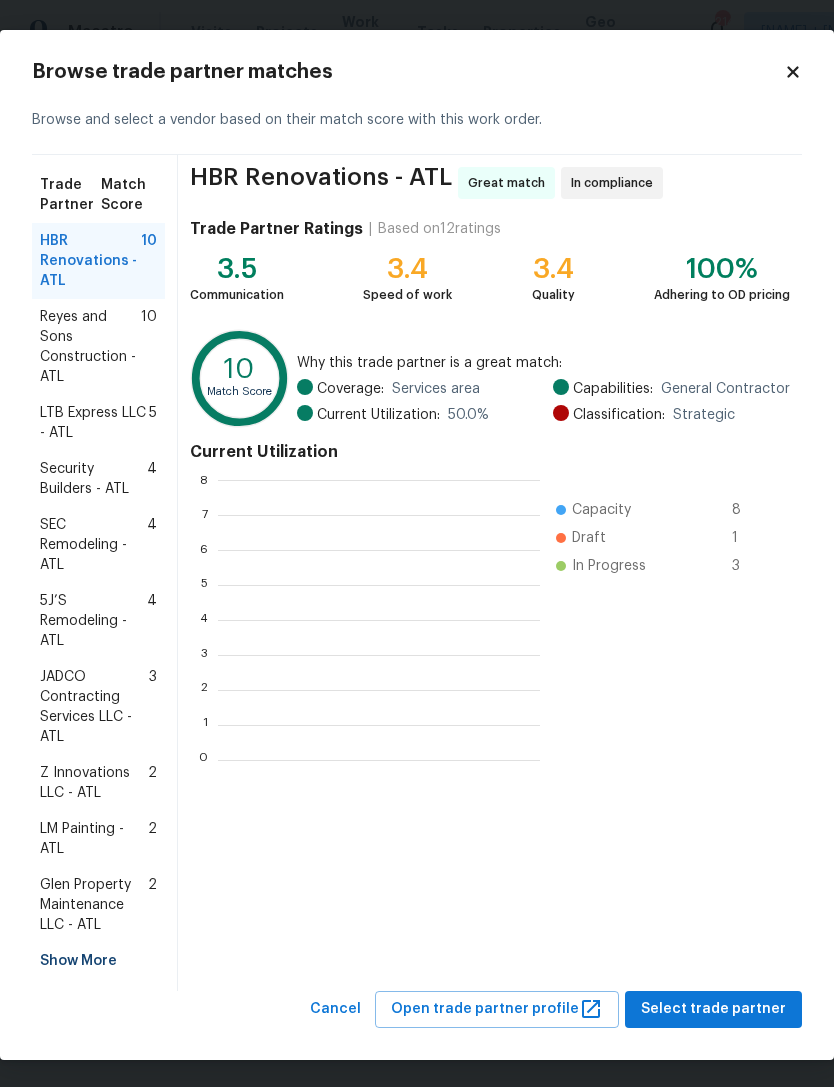 scroll, scrollTop: 280, scrollLeft: 322, axis: both 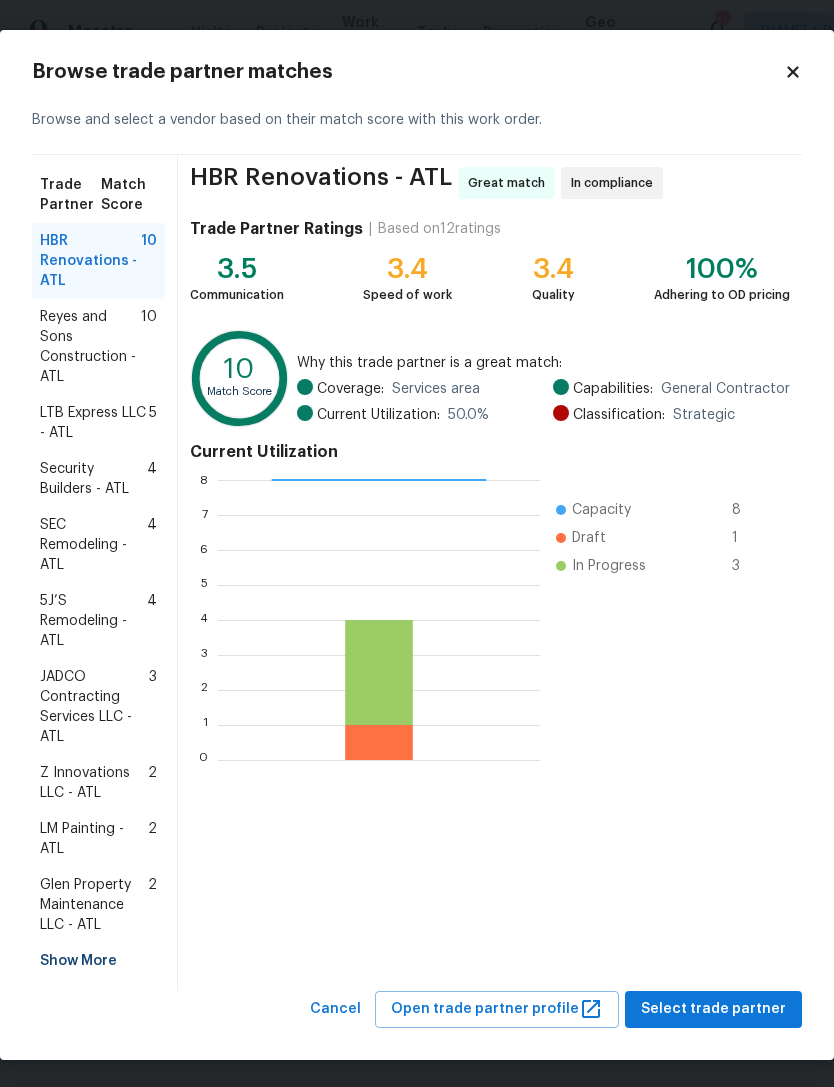 click on "Glen Property Maintenance LLC - ATL" at bounding box center (94, 905) 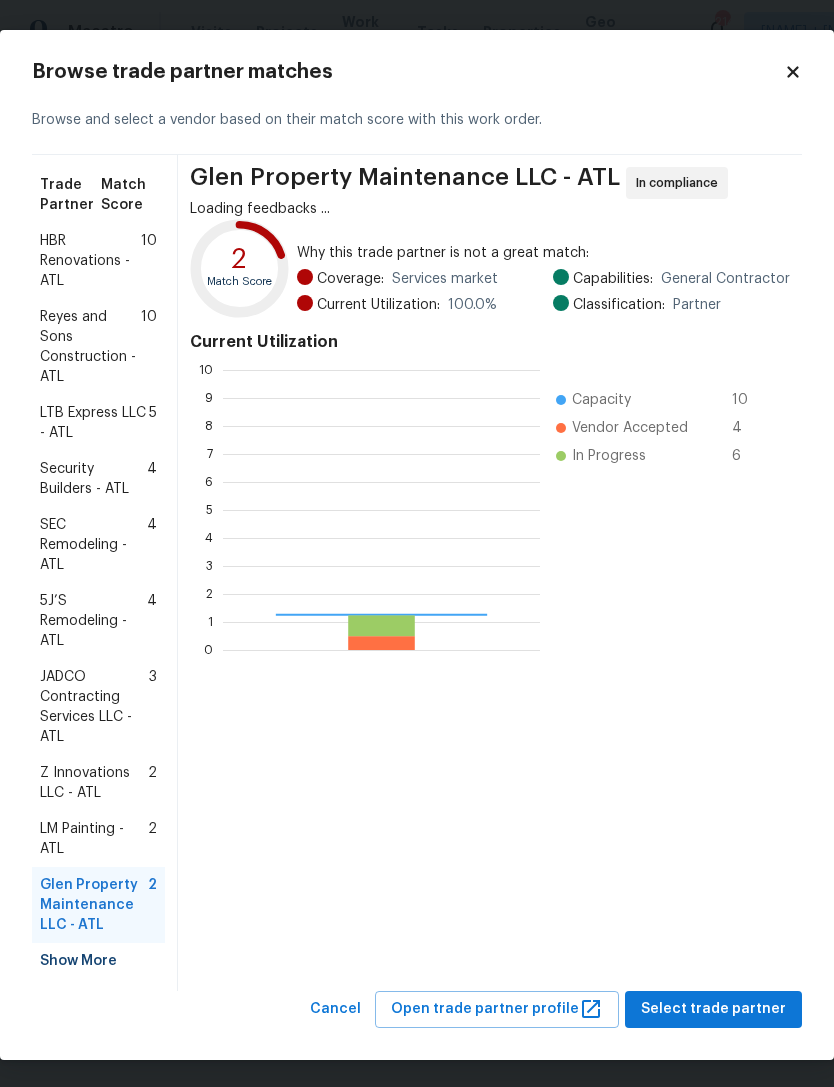 scroll, scrollTop: 2, scrollLeft: 2, axis: both 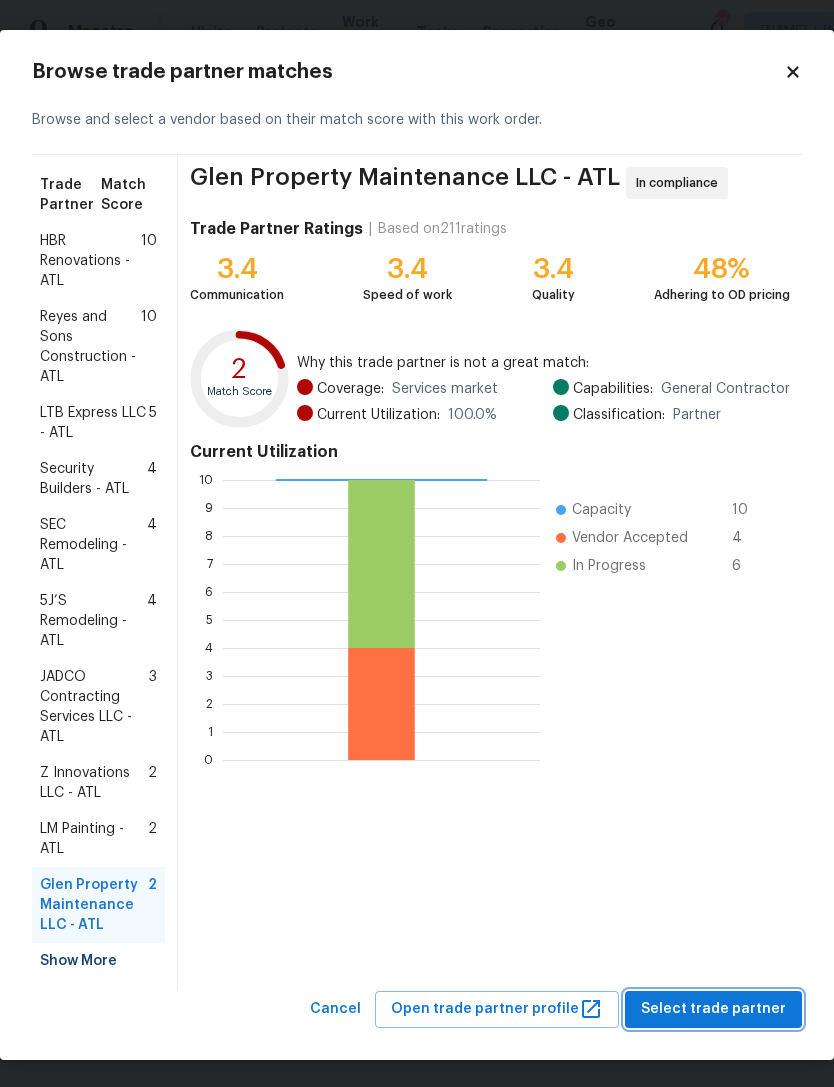 click on "Select trade partner" at bounding box center (713, 1009) 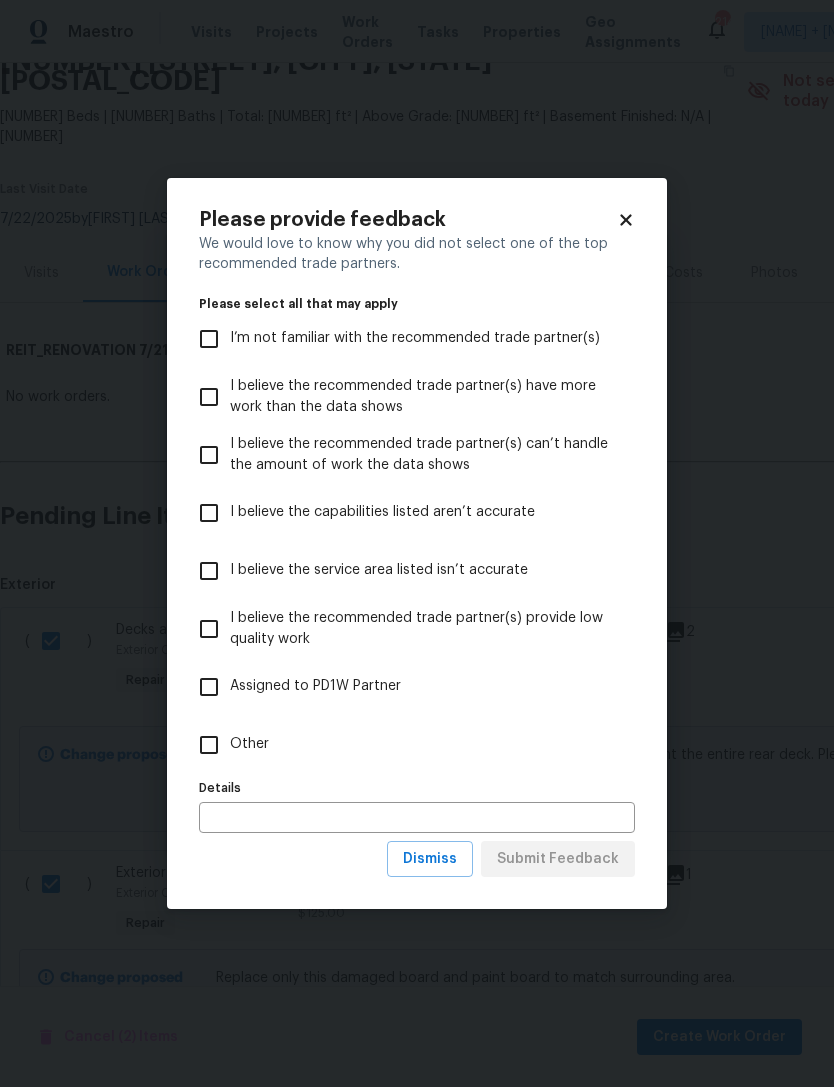 click on "Other" at bounding box center [209, 745] 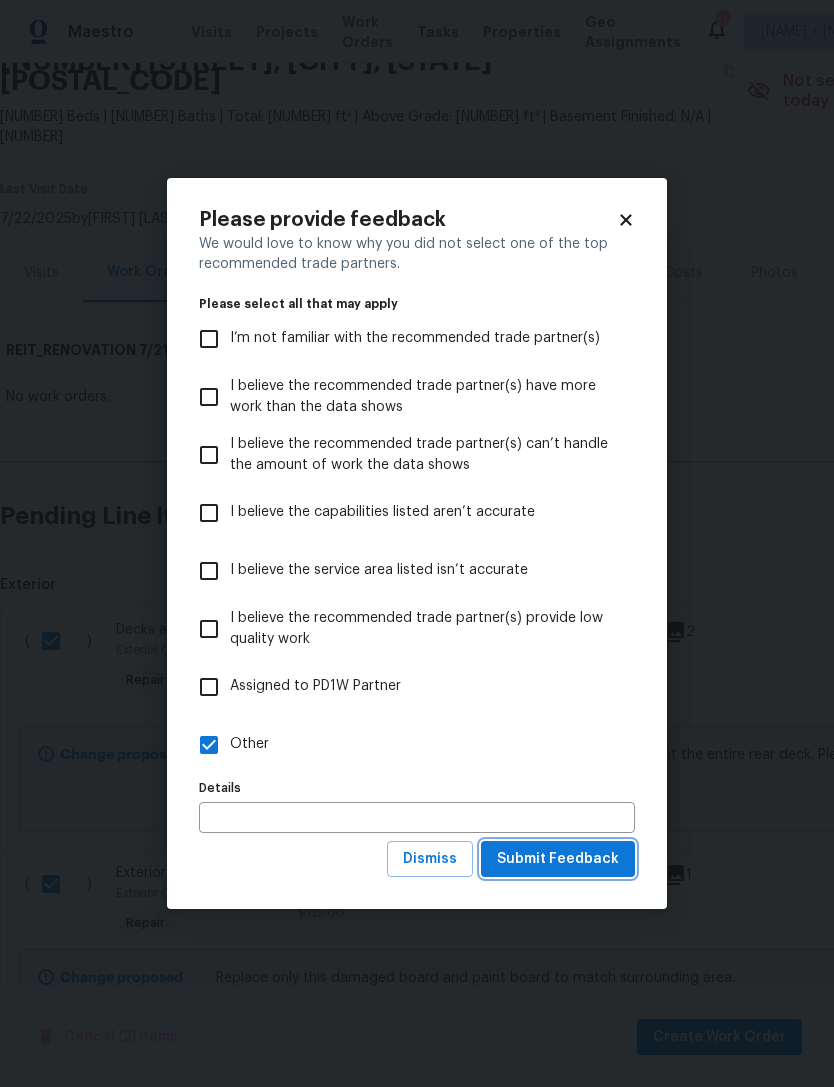 click on "Submit Feedback" at bounding box center (558, 859) 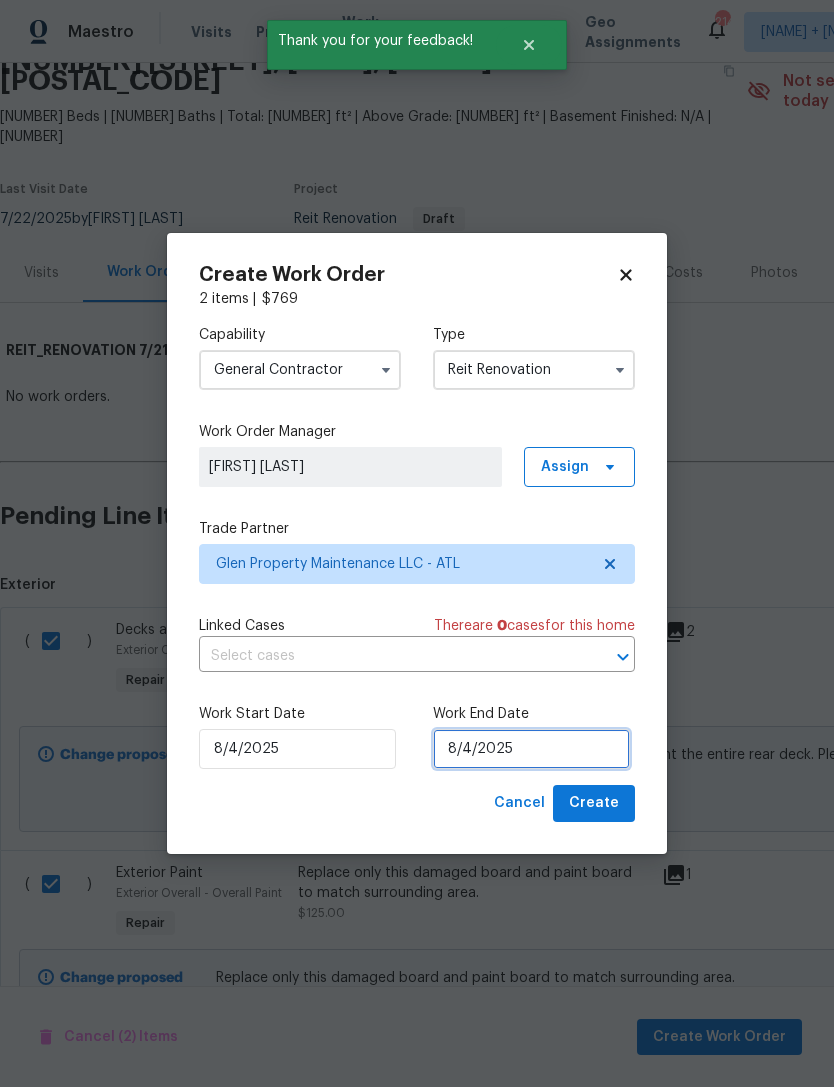 click on "8/4/2025" at bounding box center [531, 749] 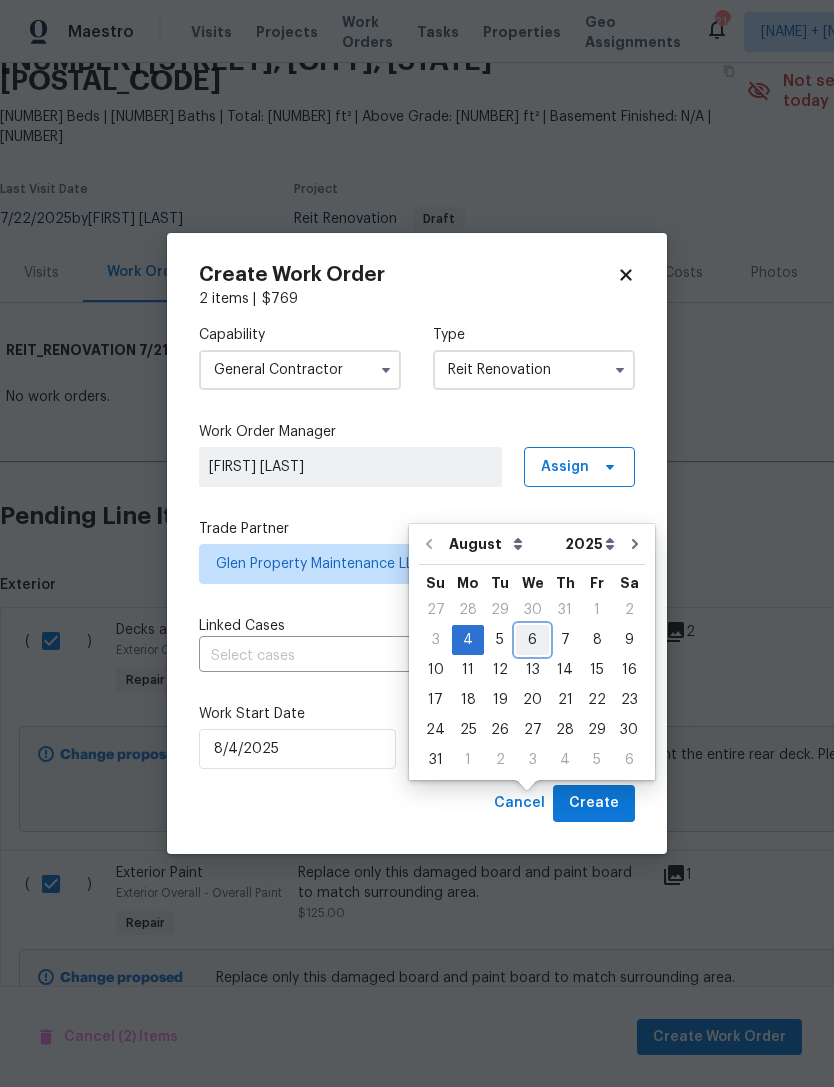 click on "6" at bounding box center (532, 640) 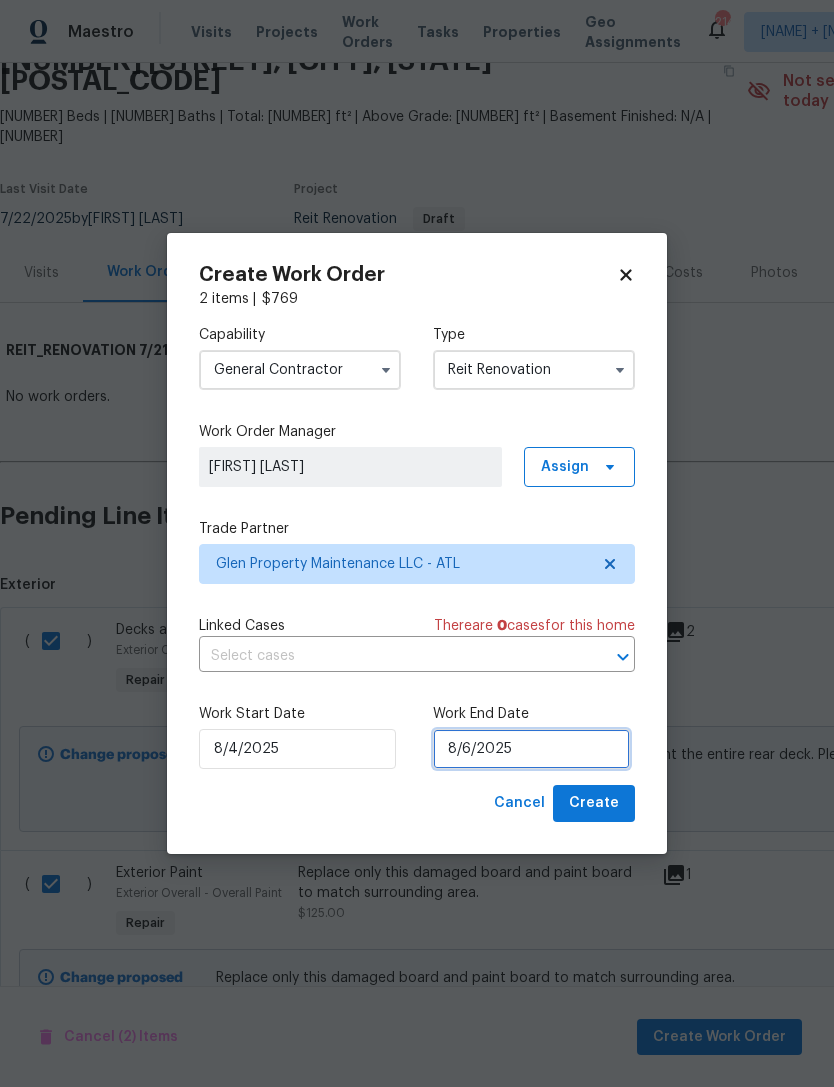 click on "8/6/2025" at bounding box center (531, 749) 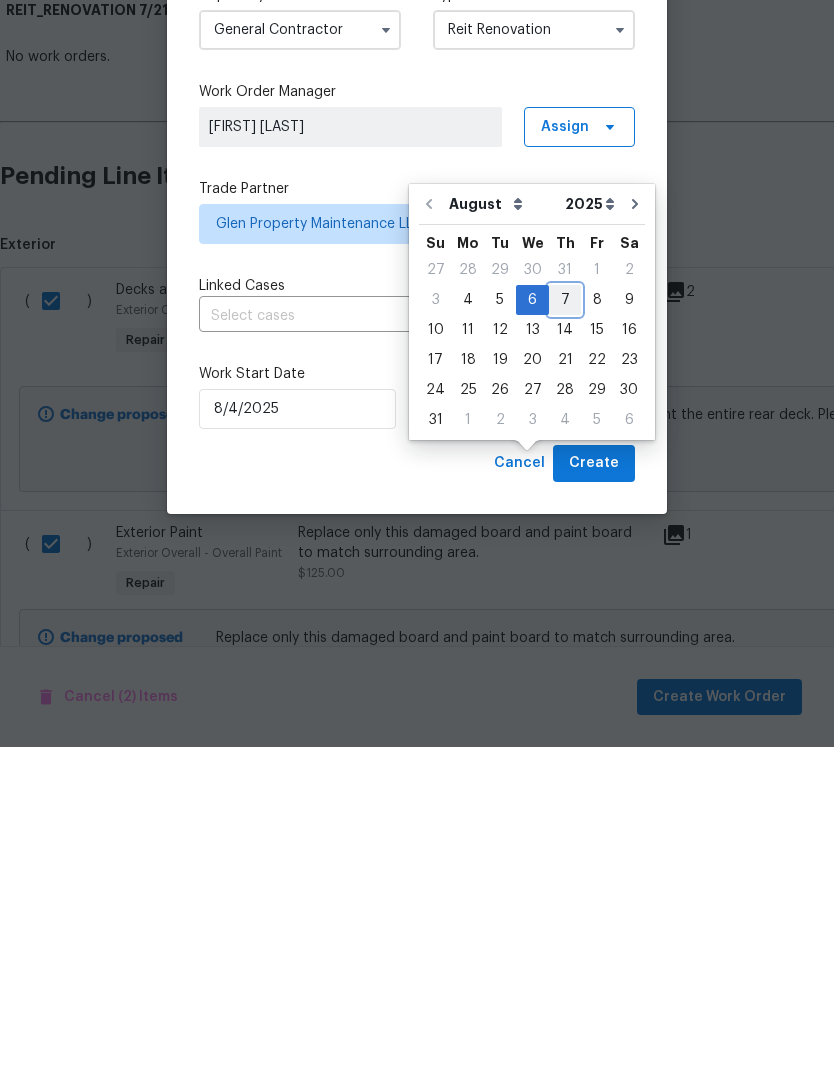 click on "7" at bounding box center [565, 640] 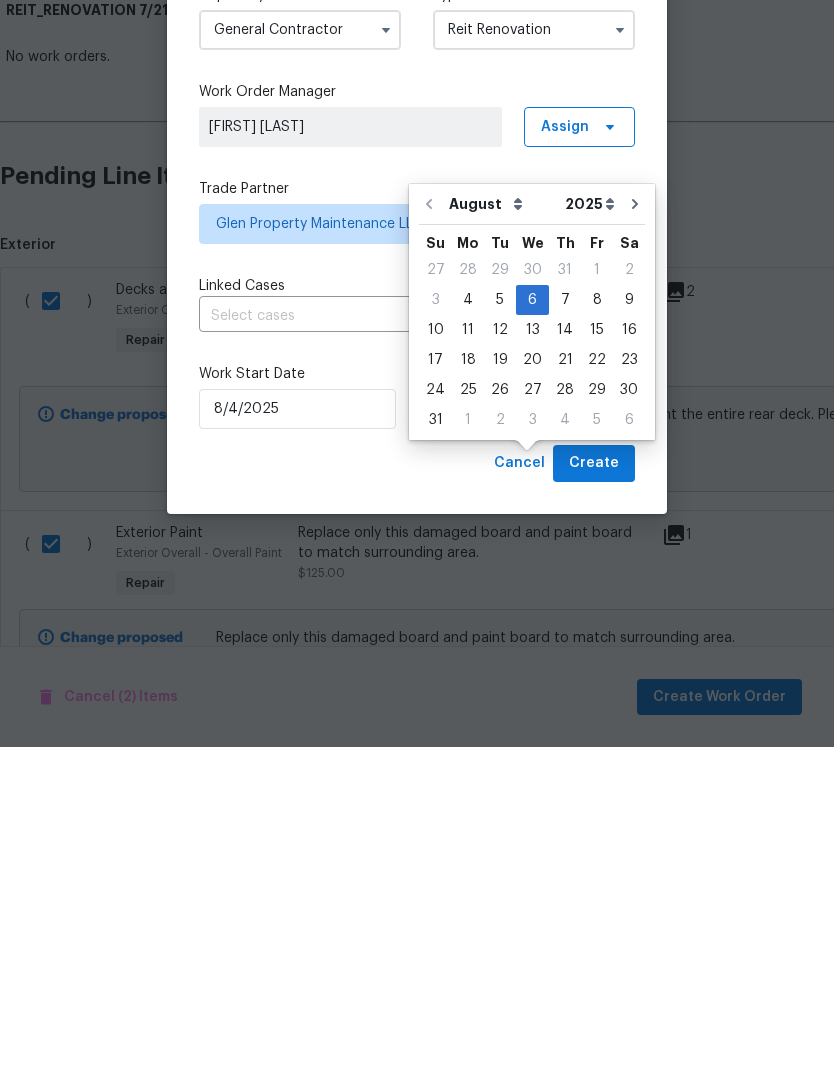 type on "8/7/2025" 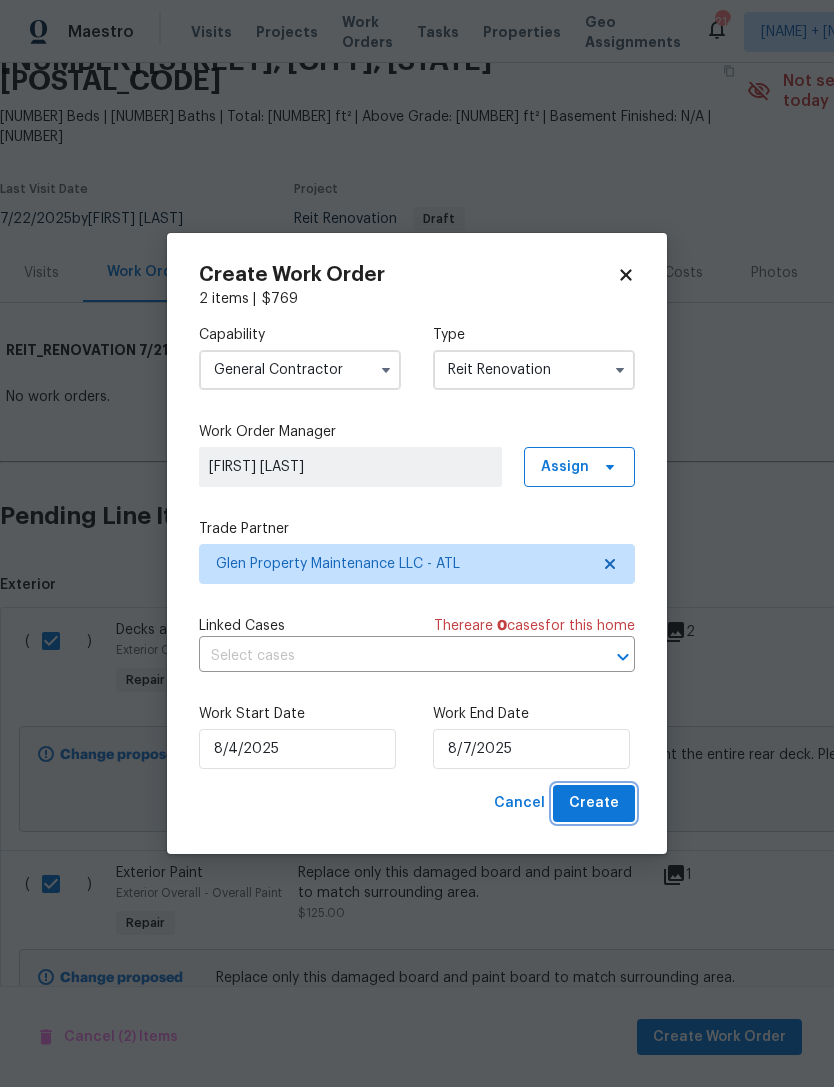 click on "Create" at bounding box center (594, 803) 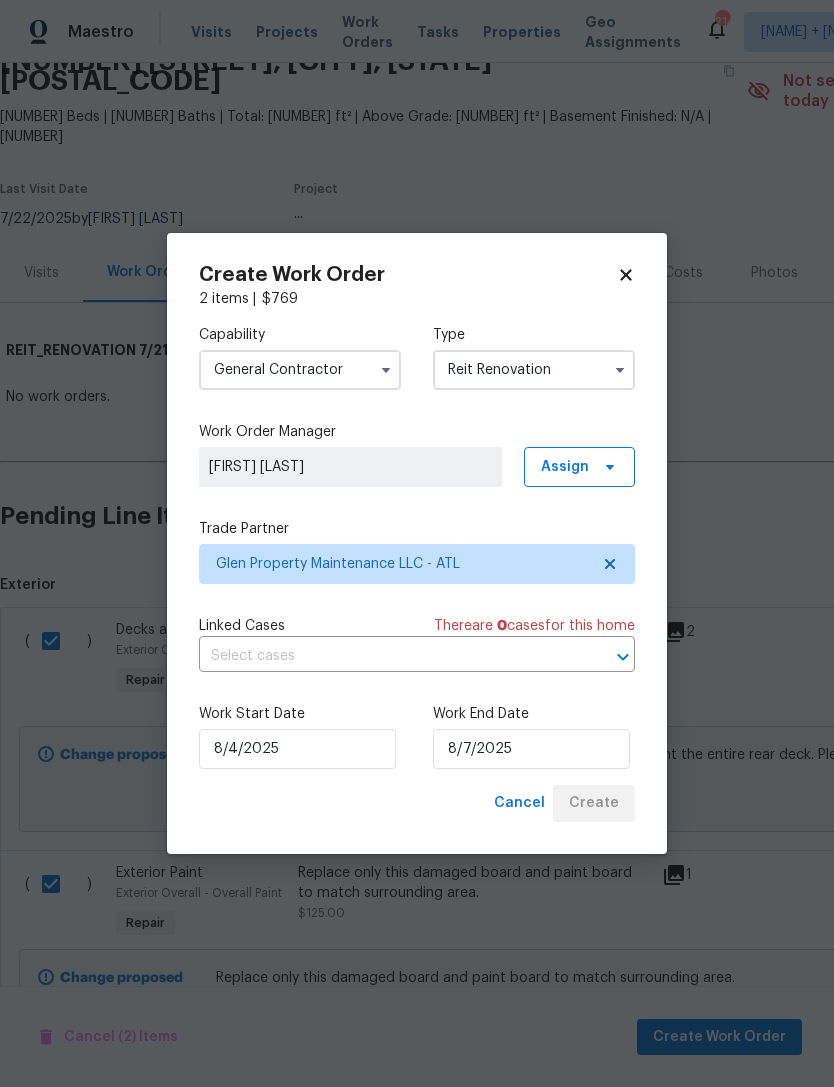 scroll, scrollTop: 0, scrollLeft: 0, axis: both 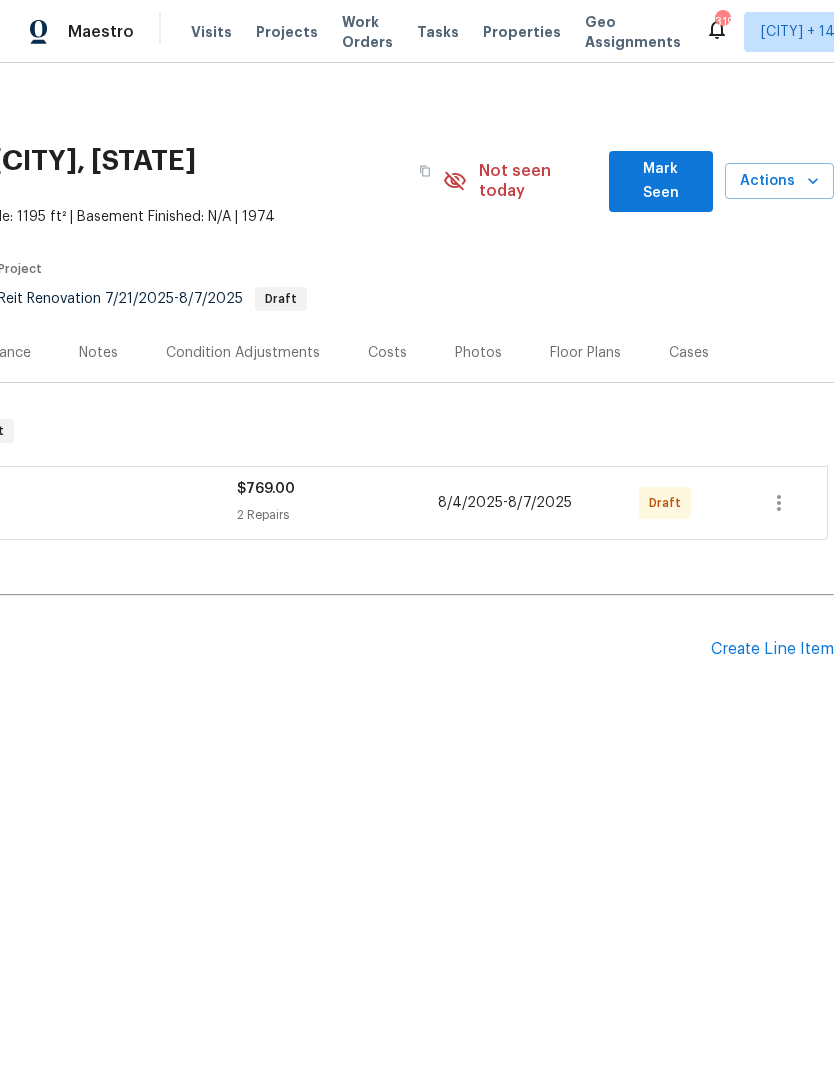 click on "Mark Seen" at bounding box center (661, 181) 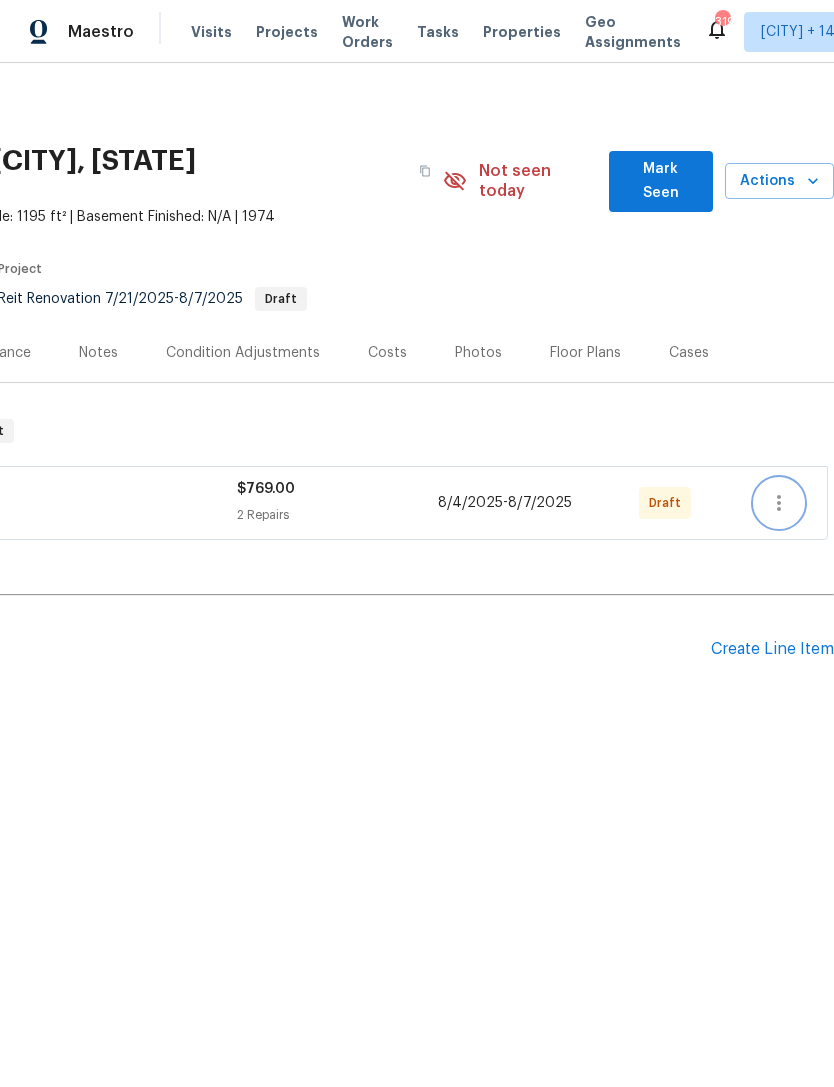 click 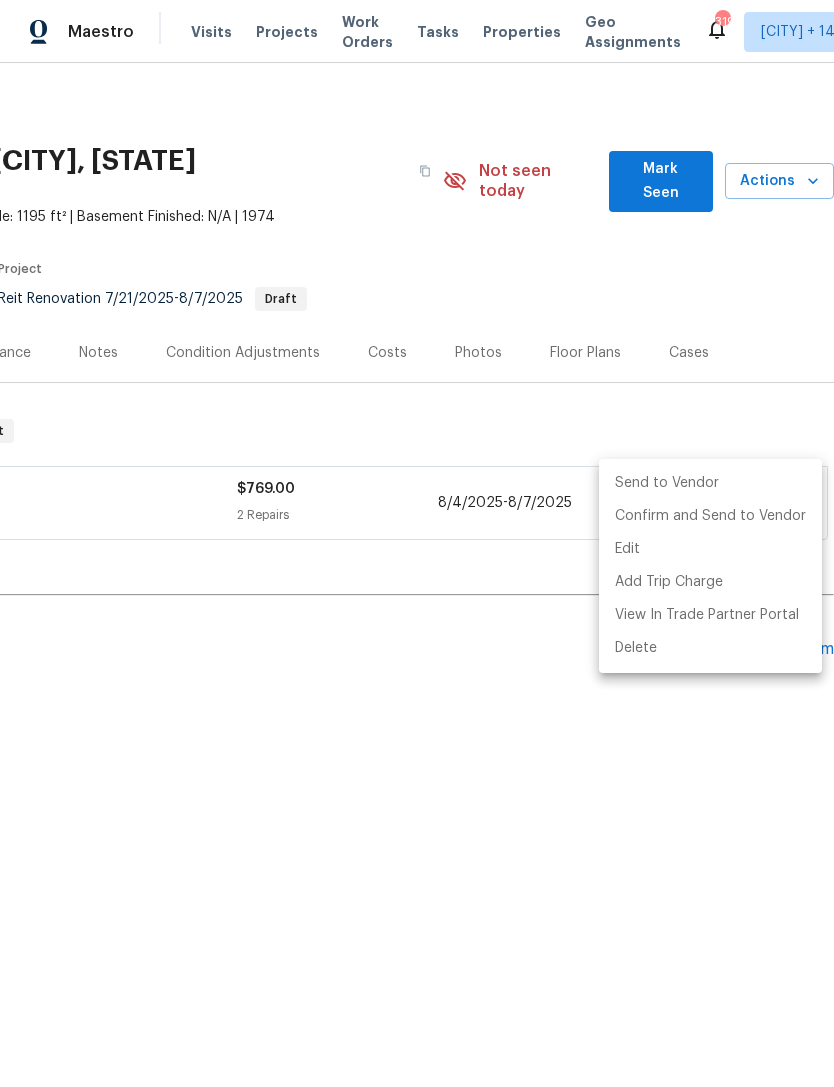 click at bounding box center [417, 543] 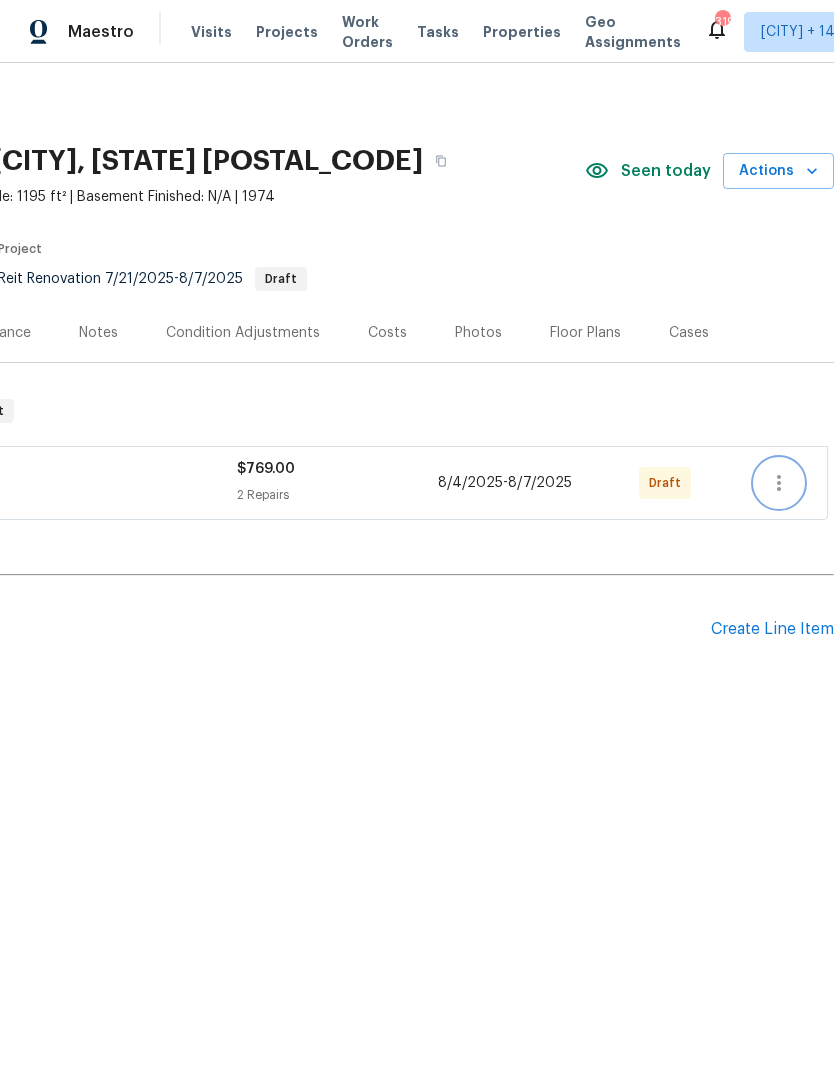 click 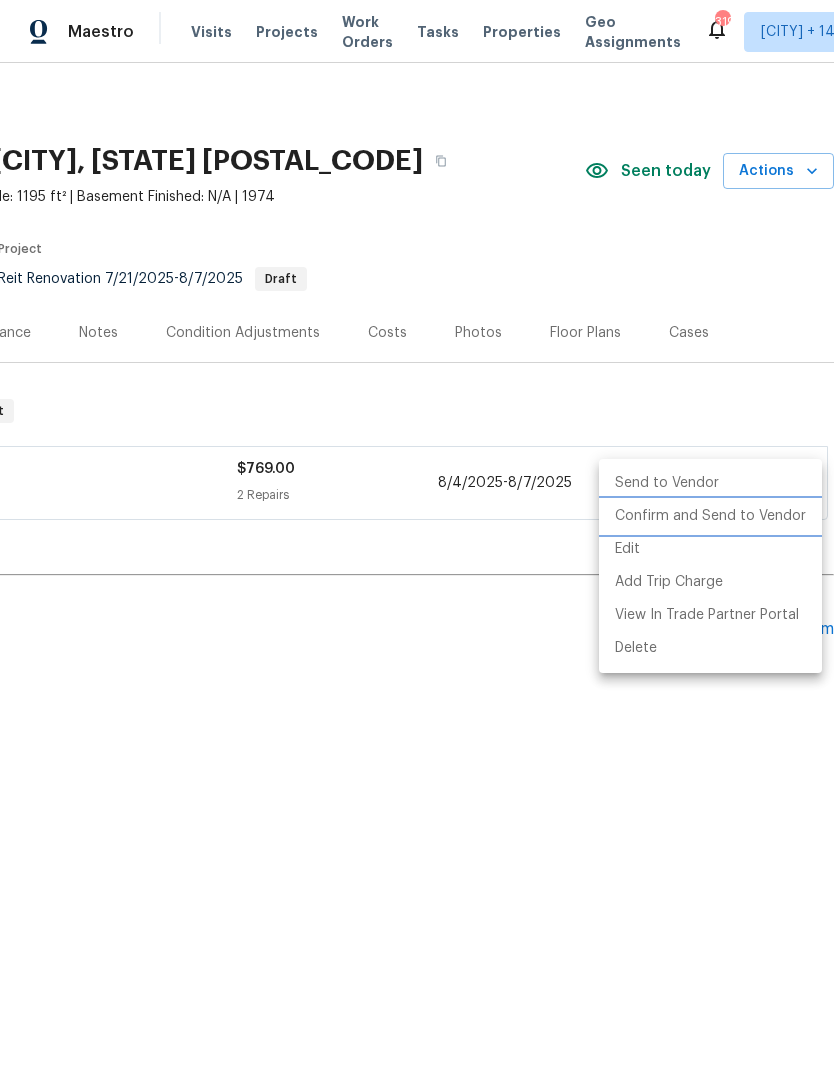 click on "Confirm and Send to Vendor" at bounding box center [710, 516] 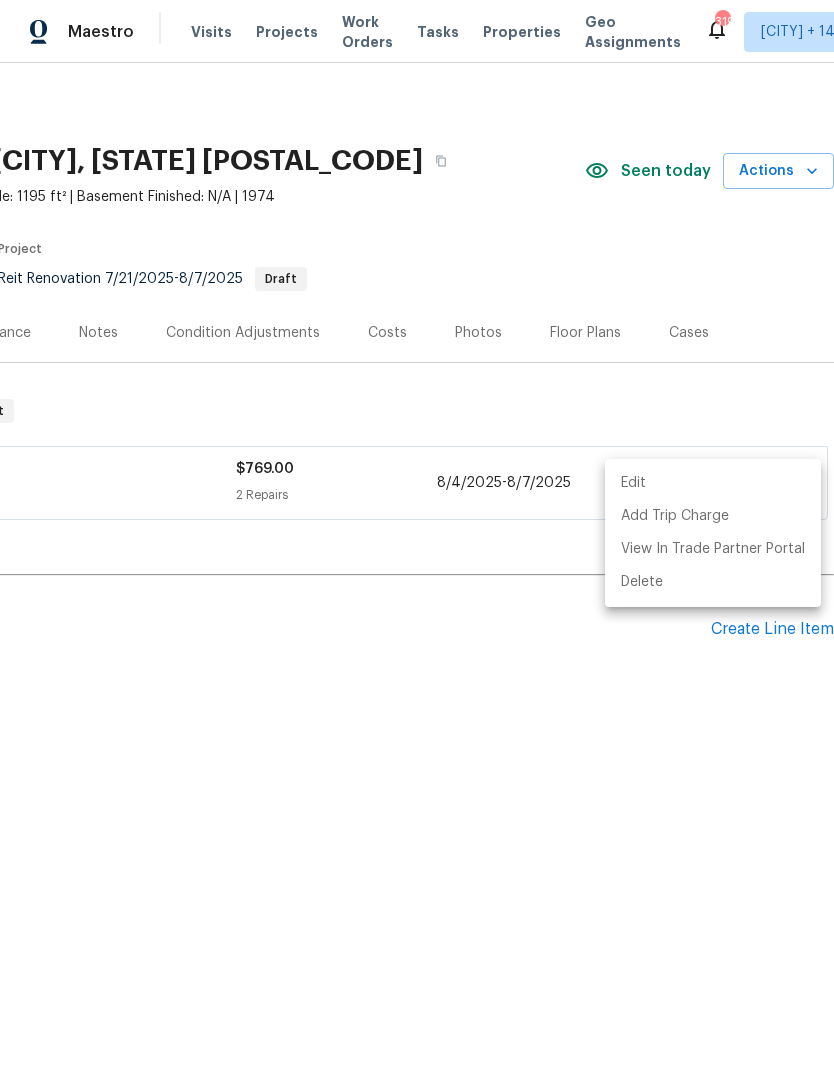 click at bounding box center [417, 543] 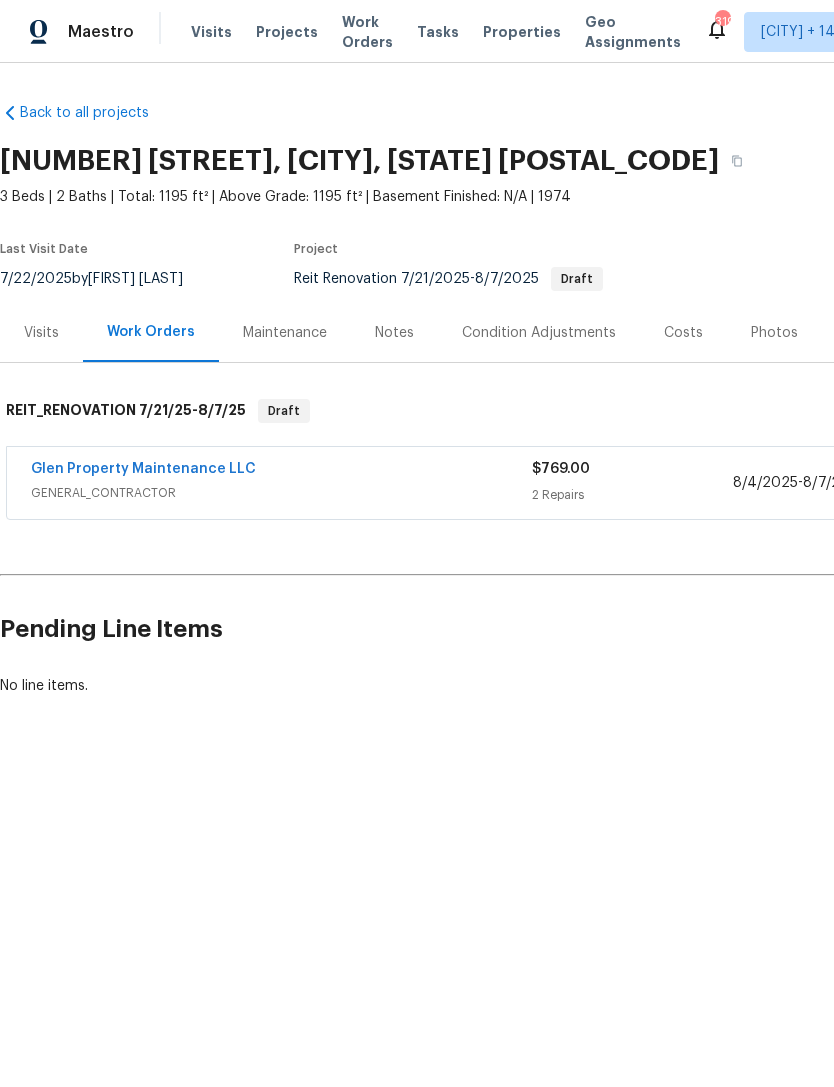 scroll, scrollTop: 0, scrollLeft: 0, axis: both 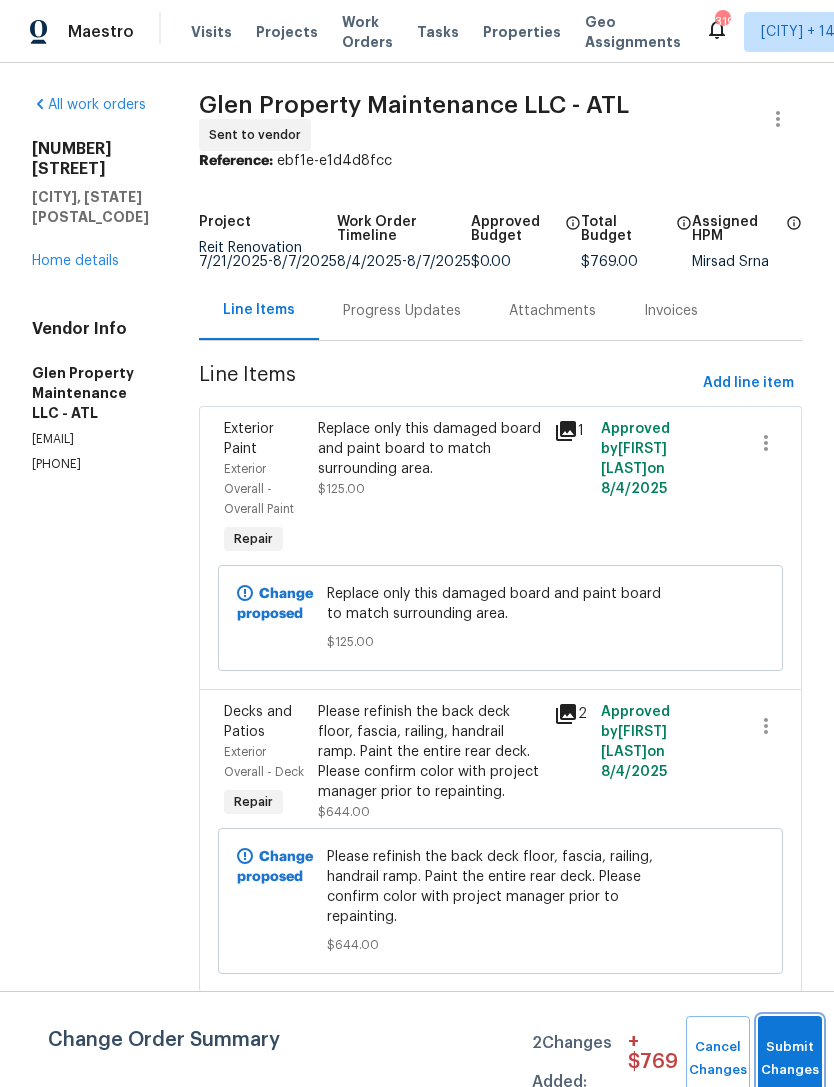 click on "Submit Changes" at bounding box center [790, 1059] 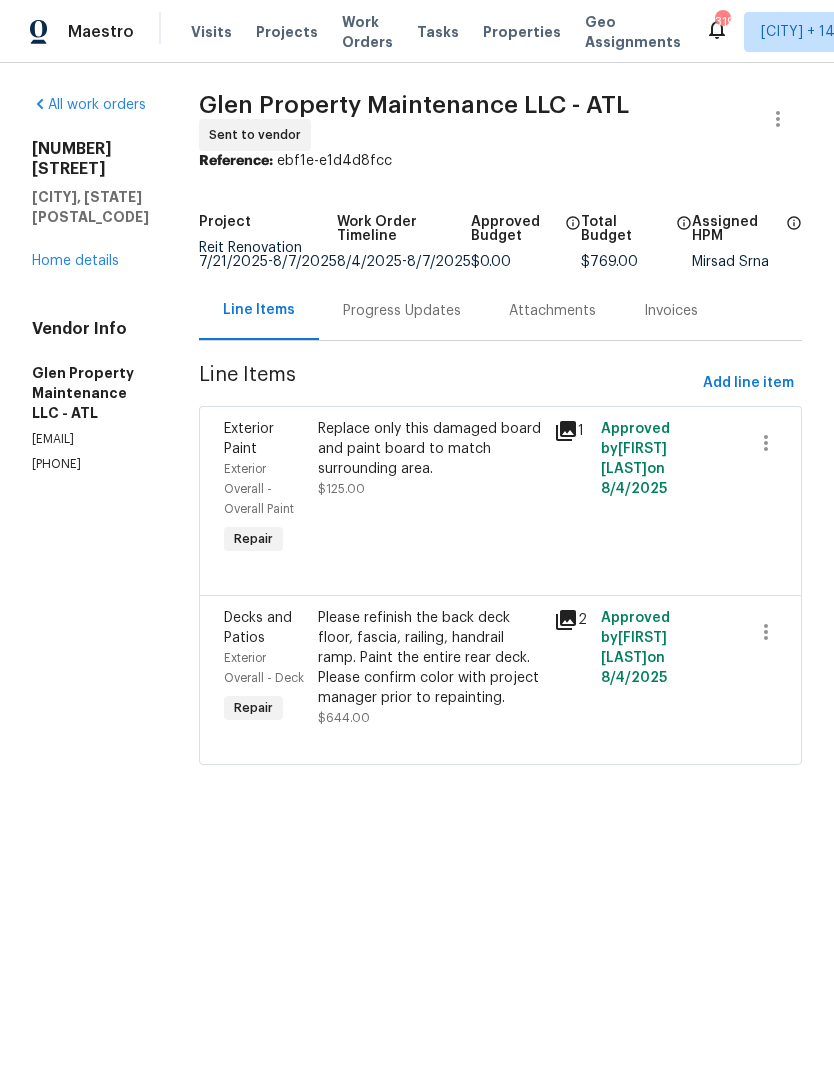 click on "Please refinish the back deck floor, fascia, railing, handrail ramp. Paint the entire rear deck. Please confirm color with project manager prior to repainting." at bounding box center (429, 658) 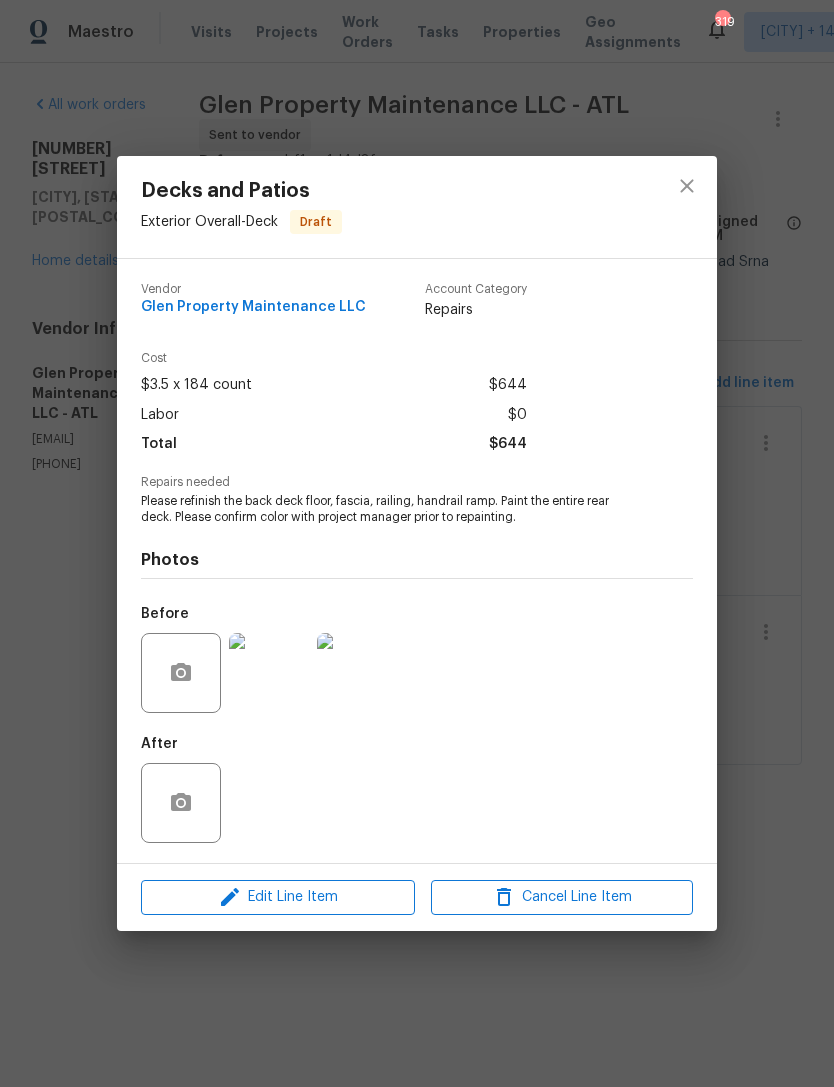 click at bounding box center [269, 673] 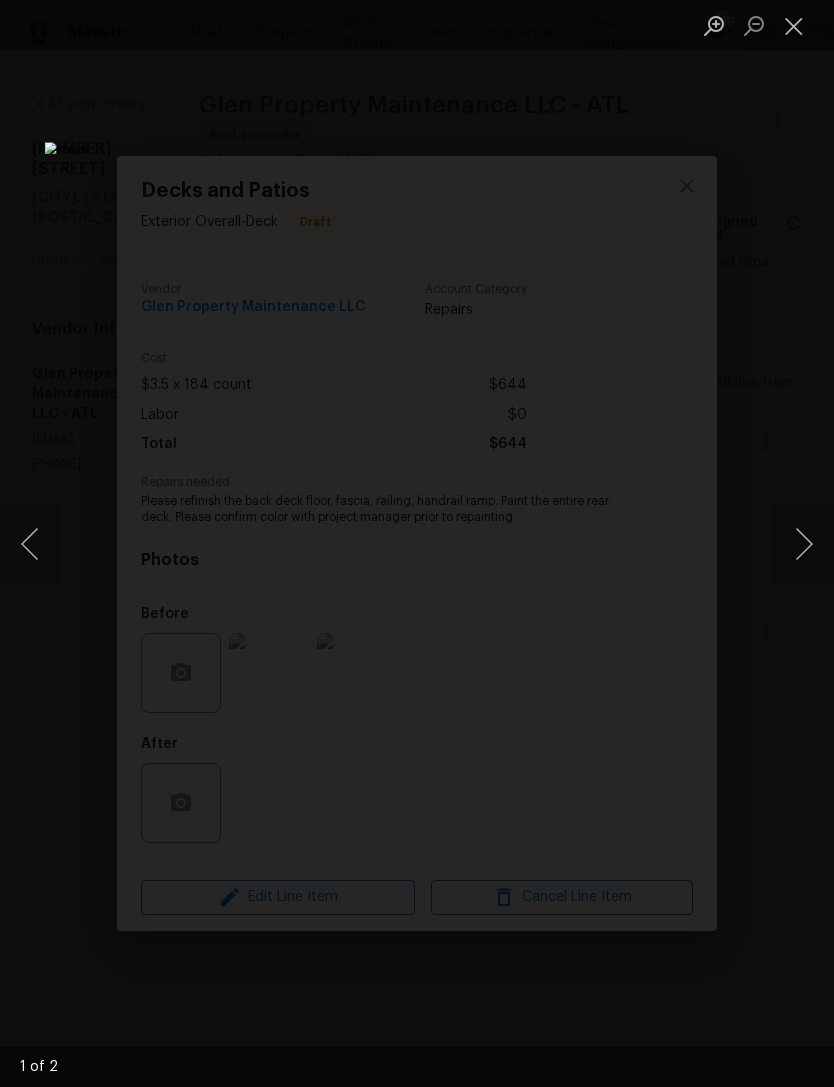 click at bounding box center (794, 25) 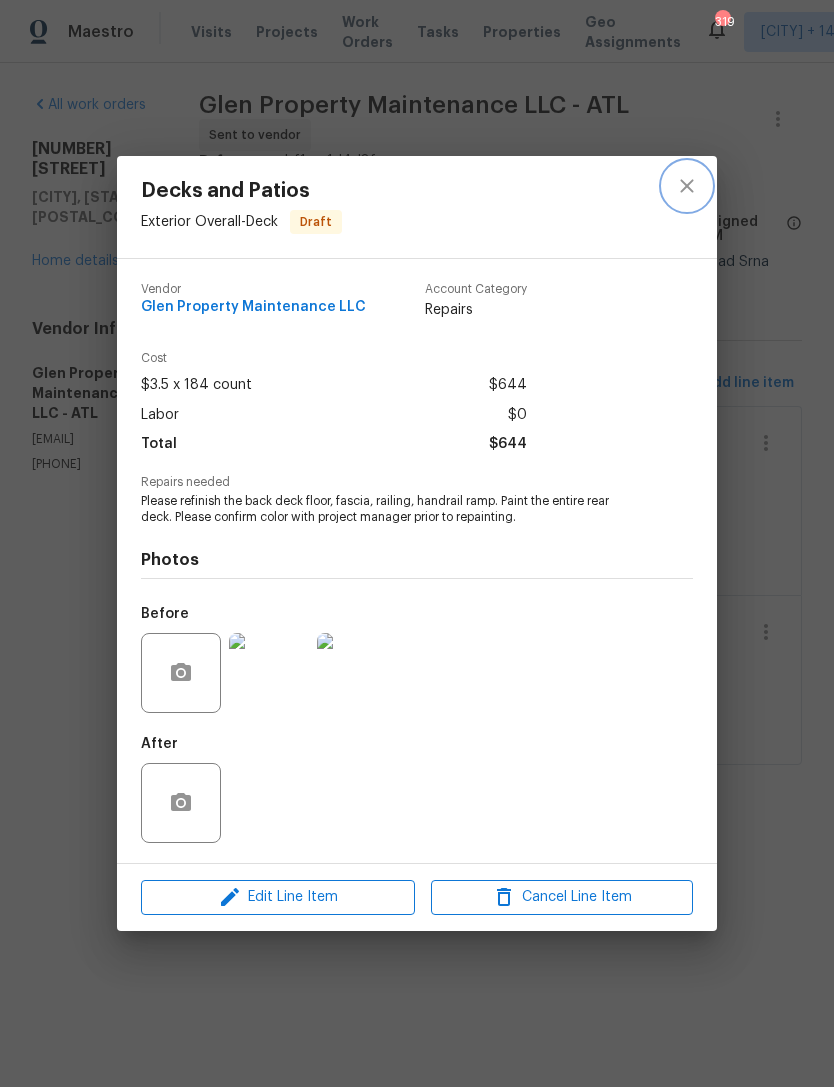 click 